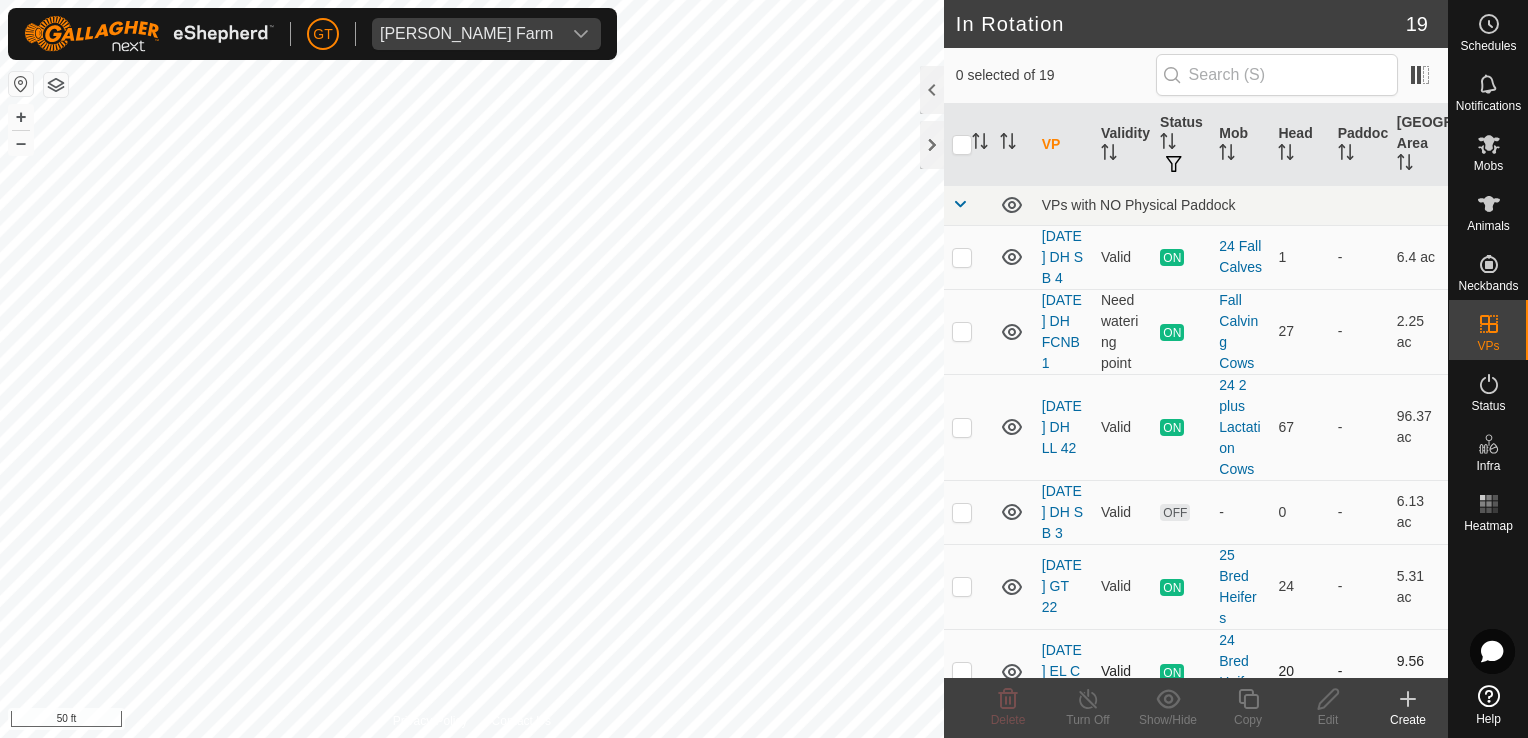scroll, scrollTop: 0, scrollLeft: 0, axis: both 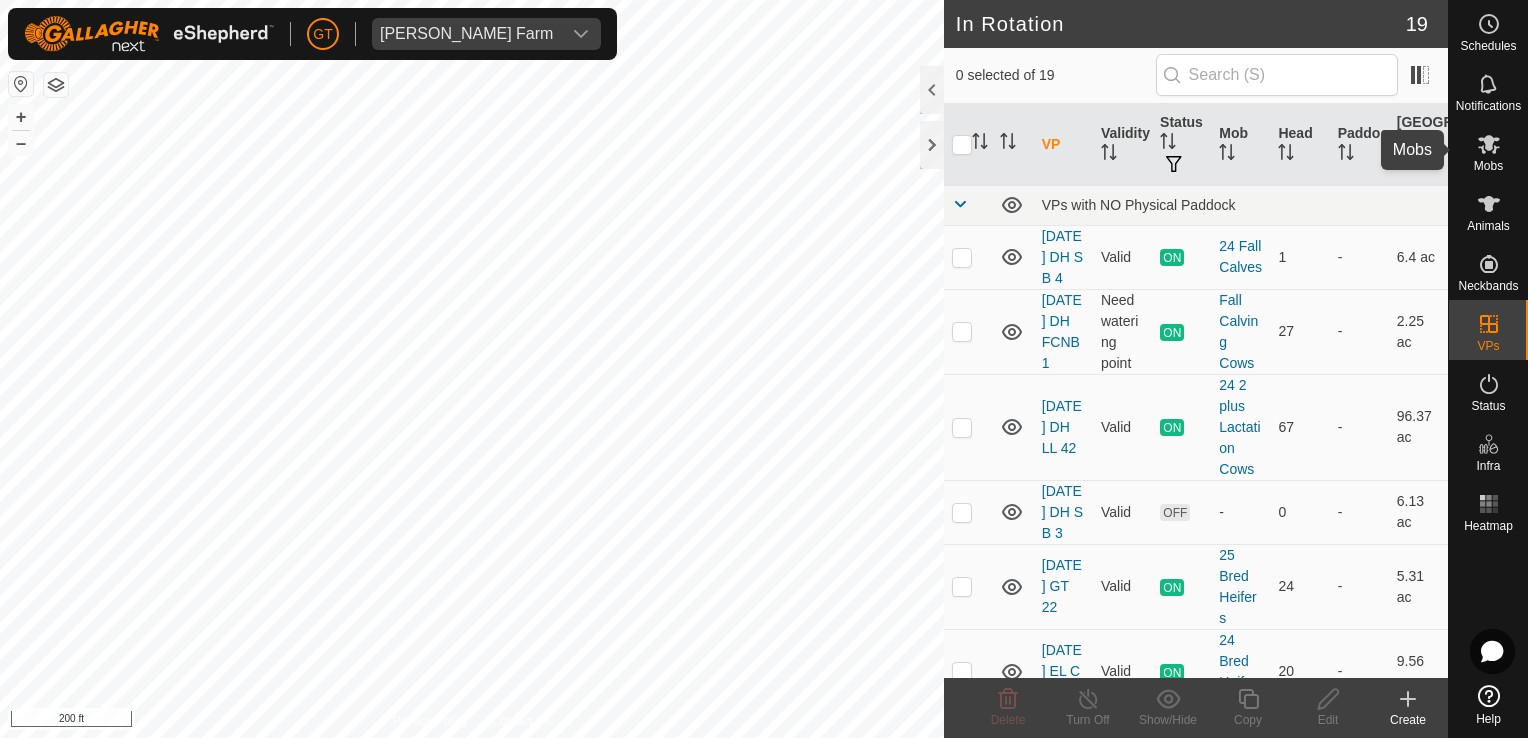 click 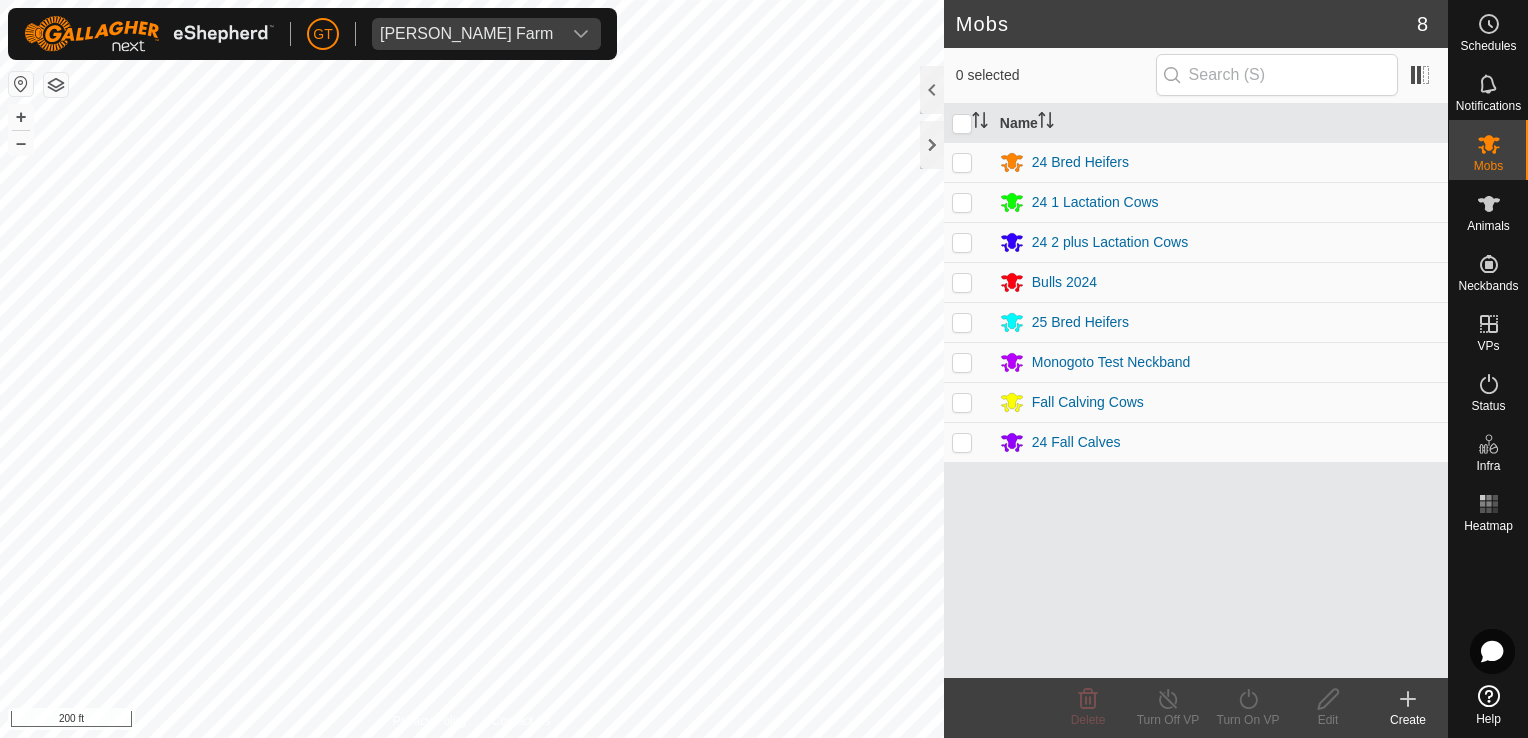 click at bounding box center (962, 442) 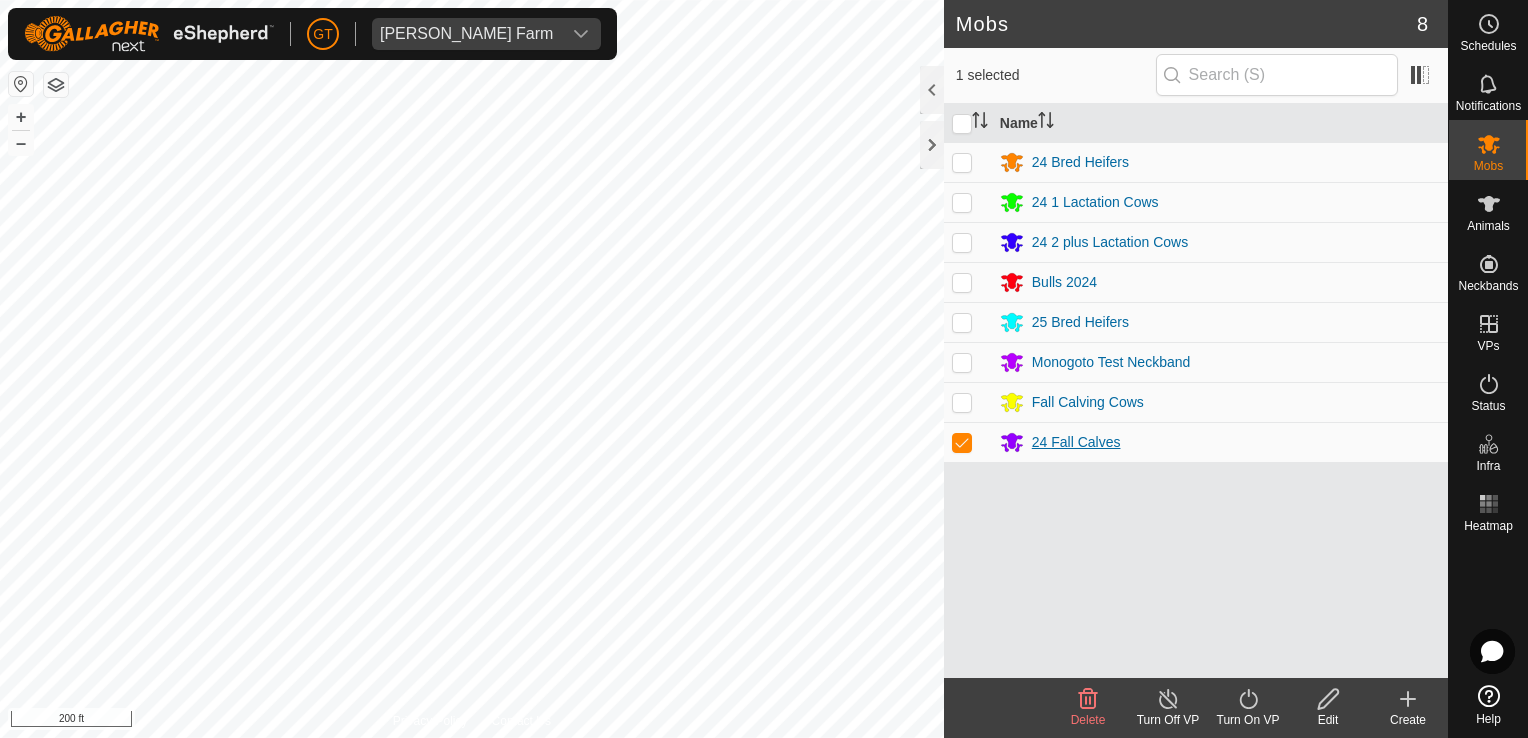 click on "24 Fall Calves" at bounding box center (1076, 442) 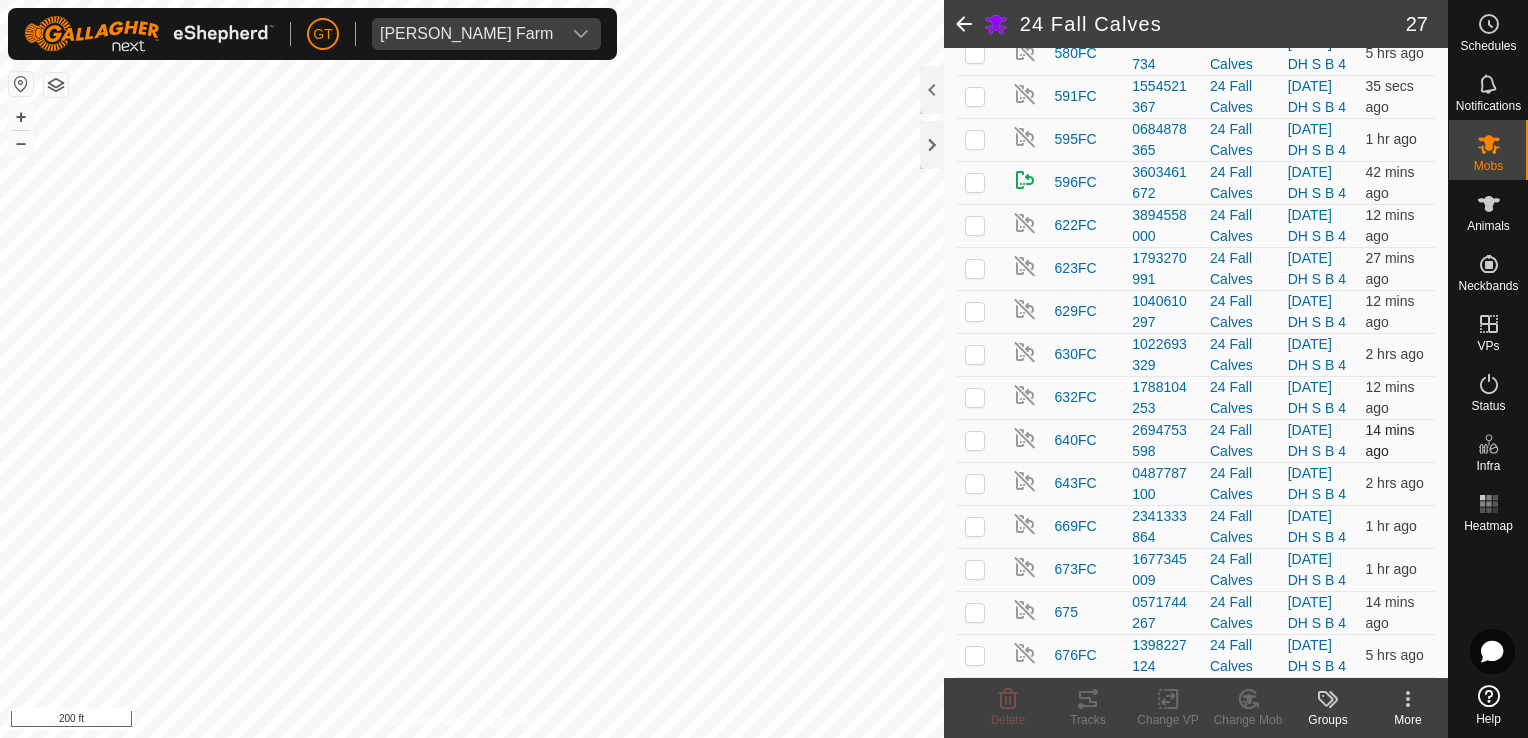 scroll, scrollTop: 785, scrollLeft: 0, axis: vertical 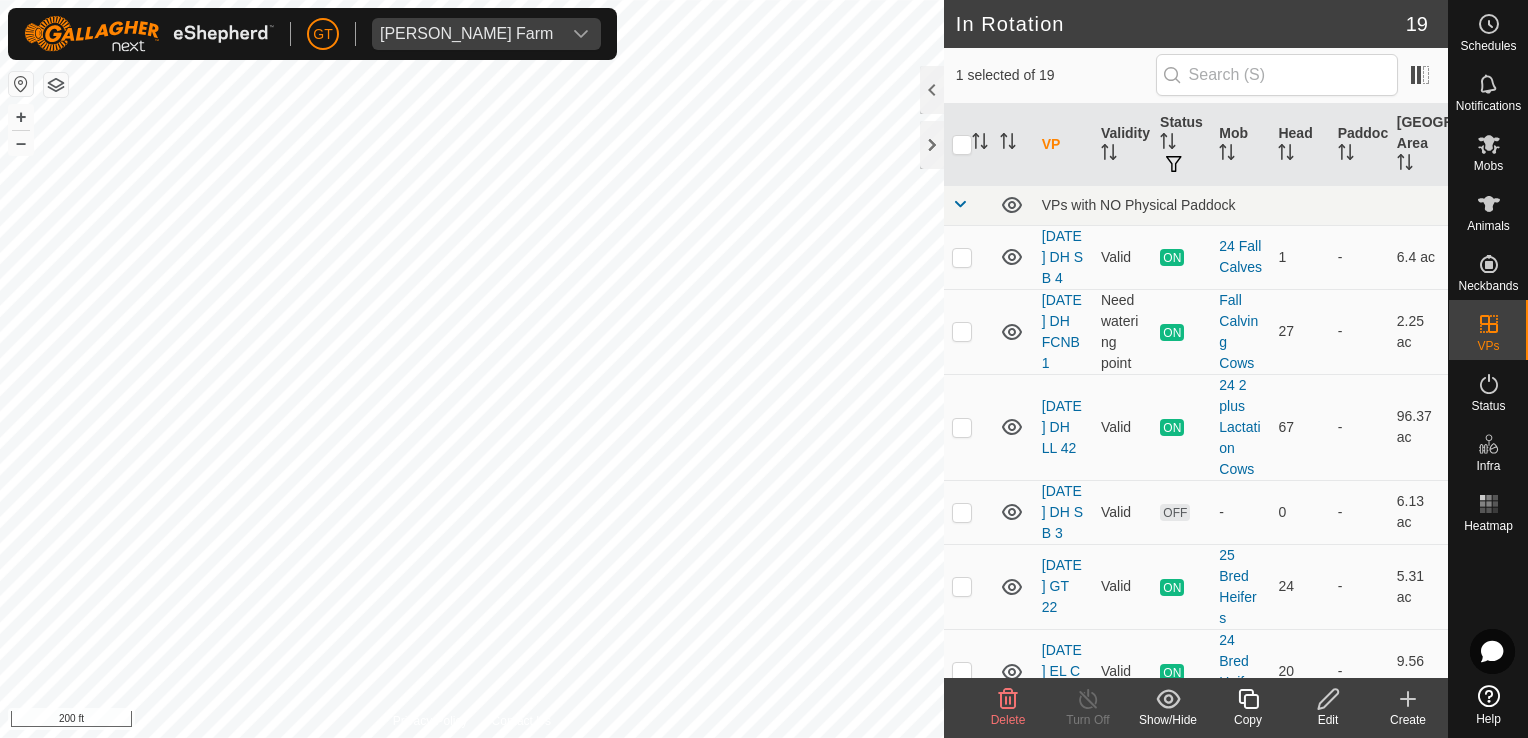 click 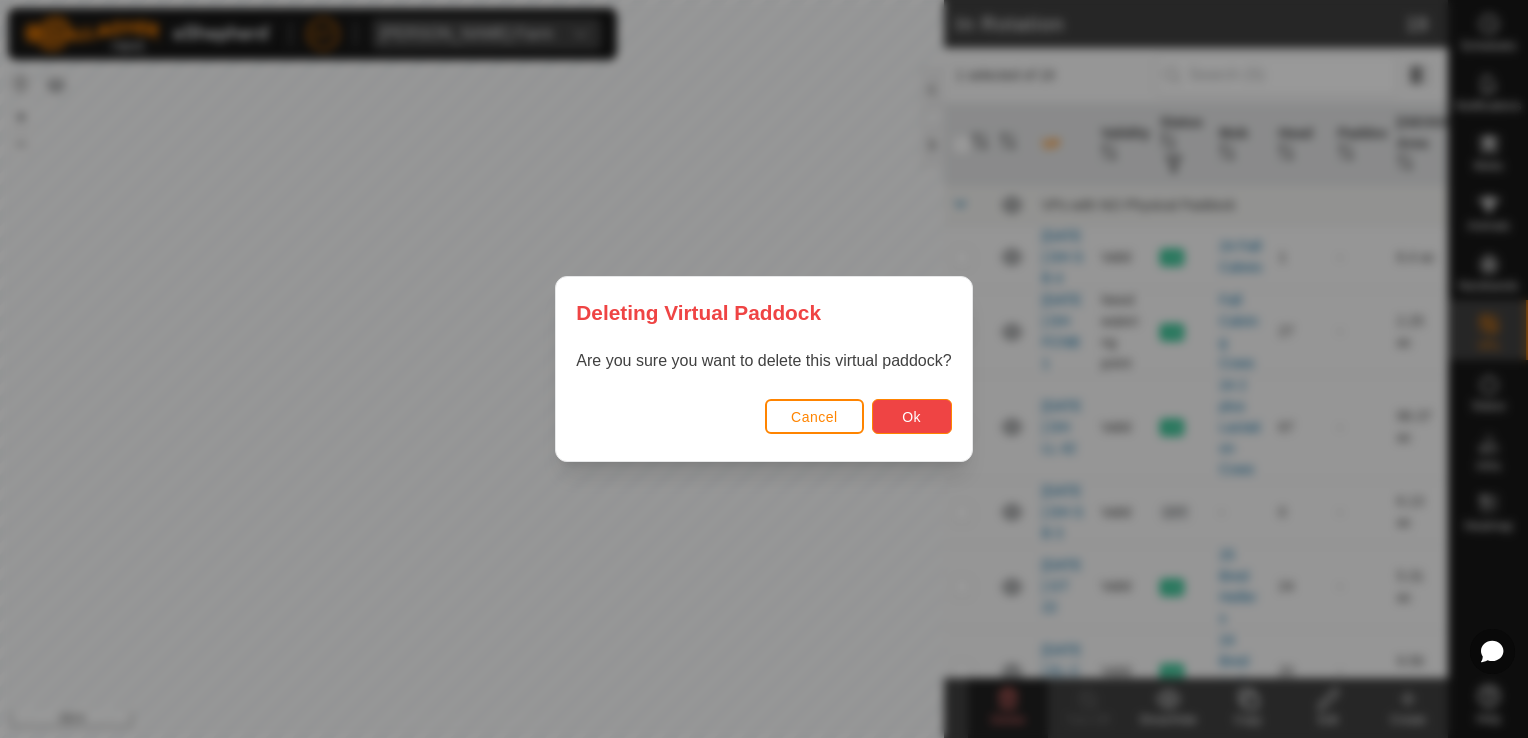 click on "Ok" at bounding box center (912, 416) 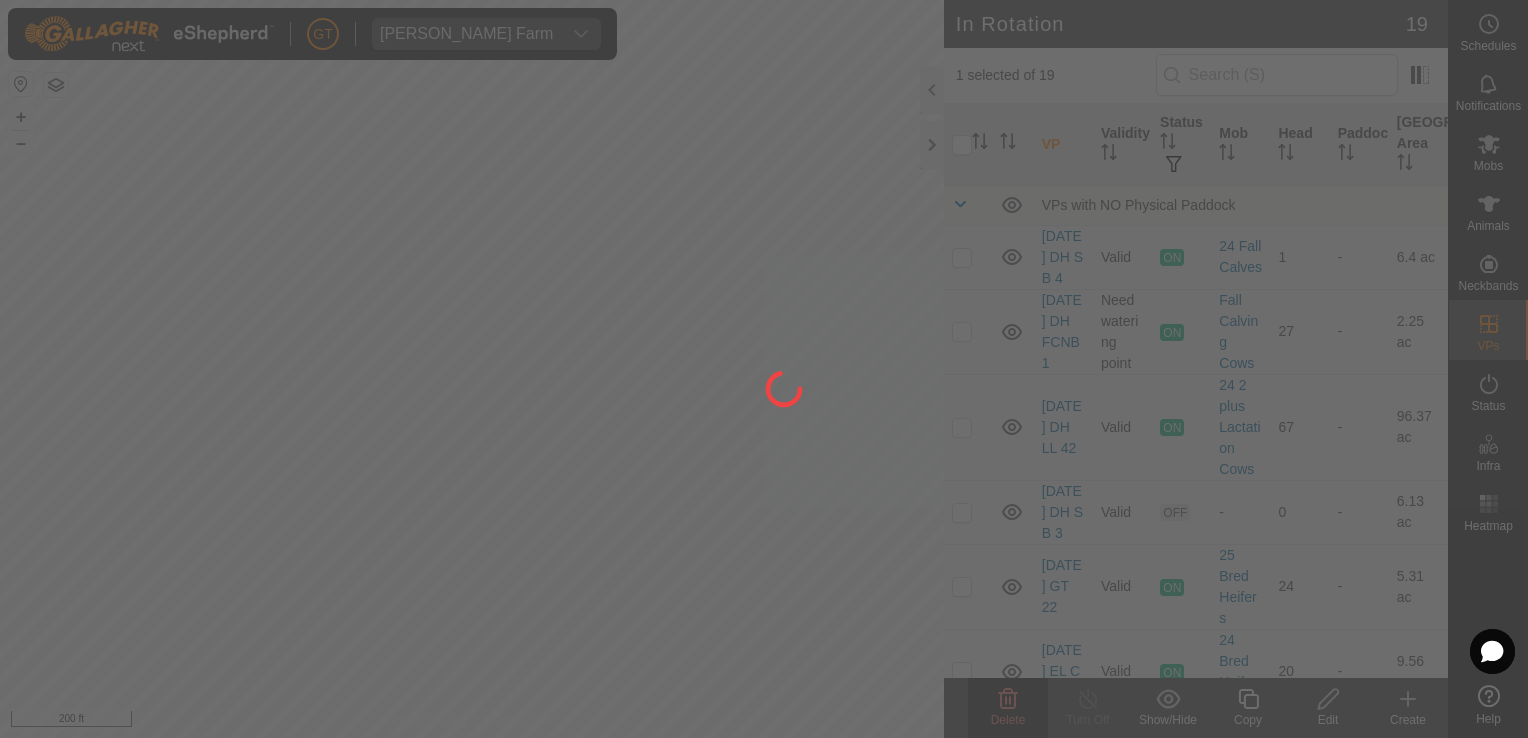 checkbox on "false" 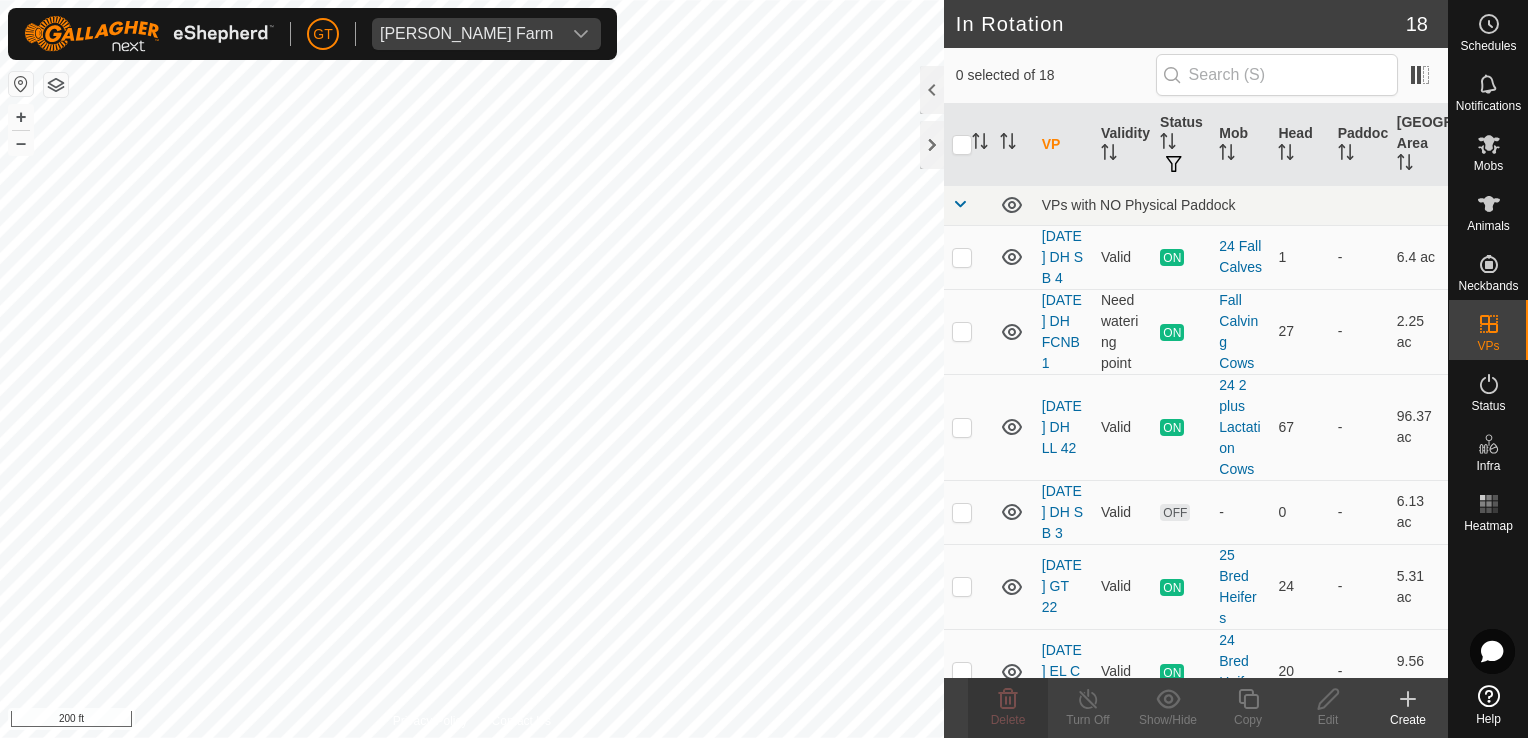 checkbox on "true" 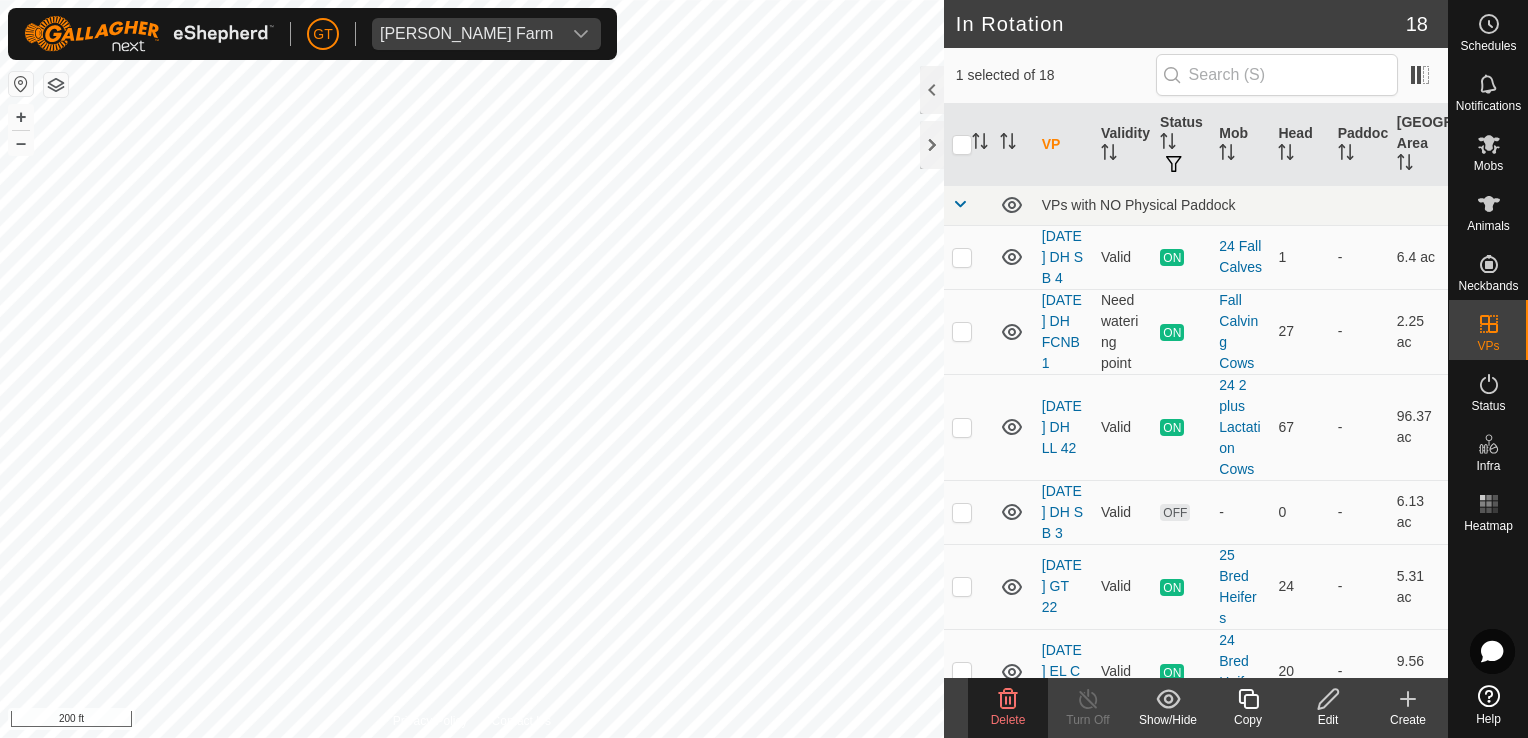 click 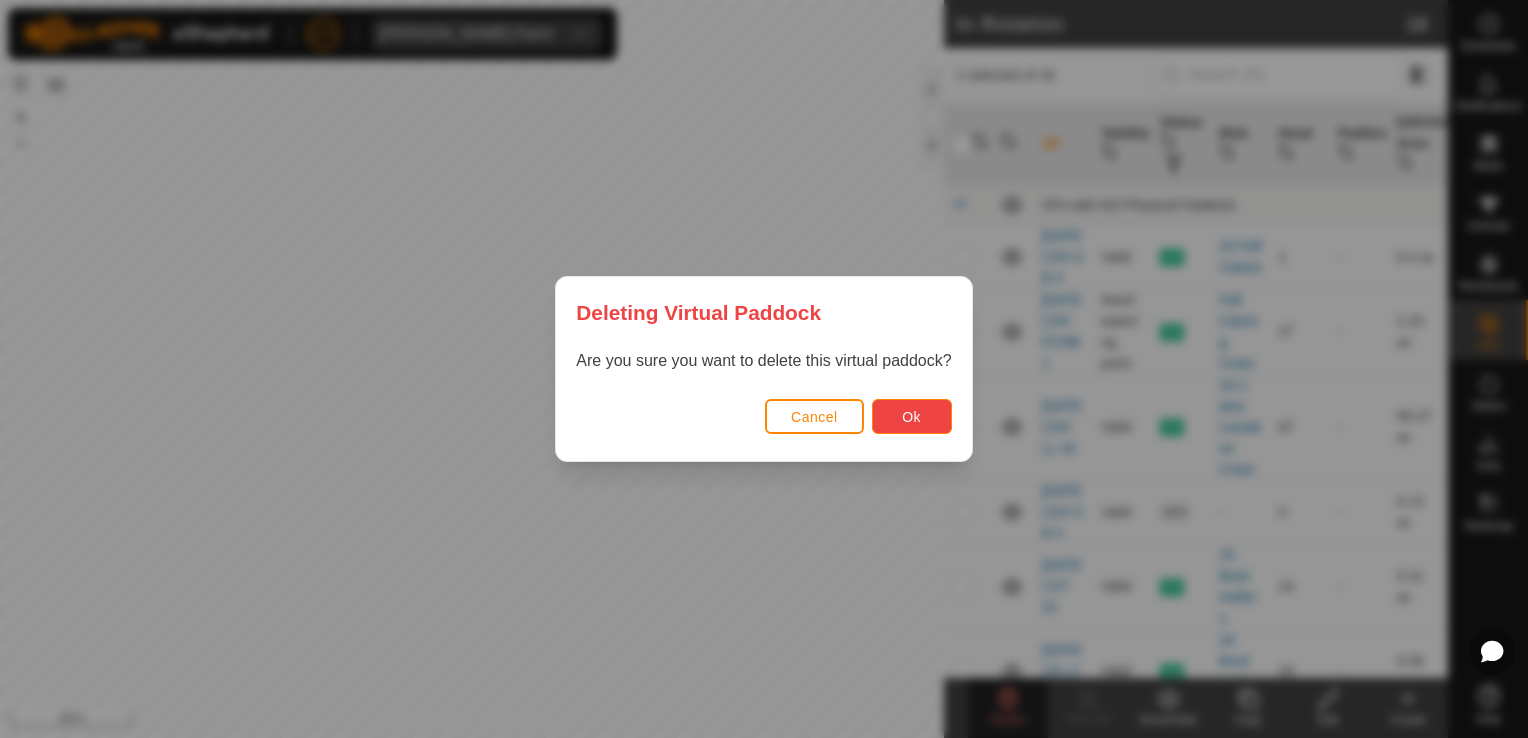 click on "Ok" at bounding box center [912, 416] 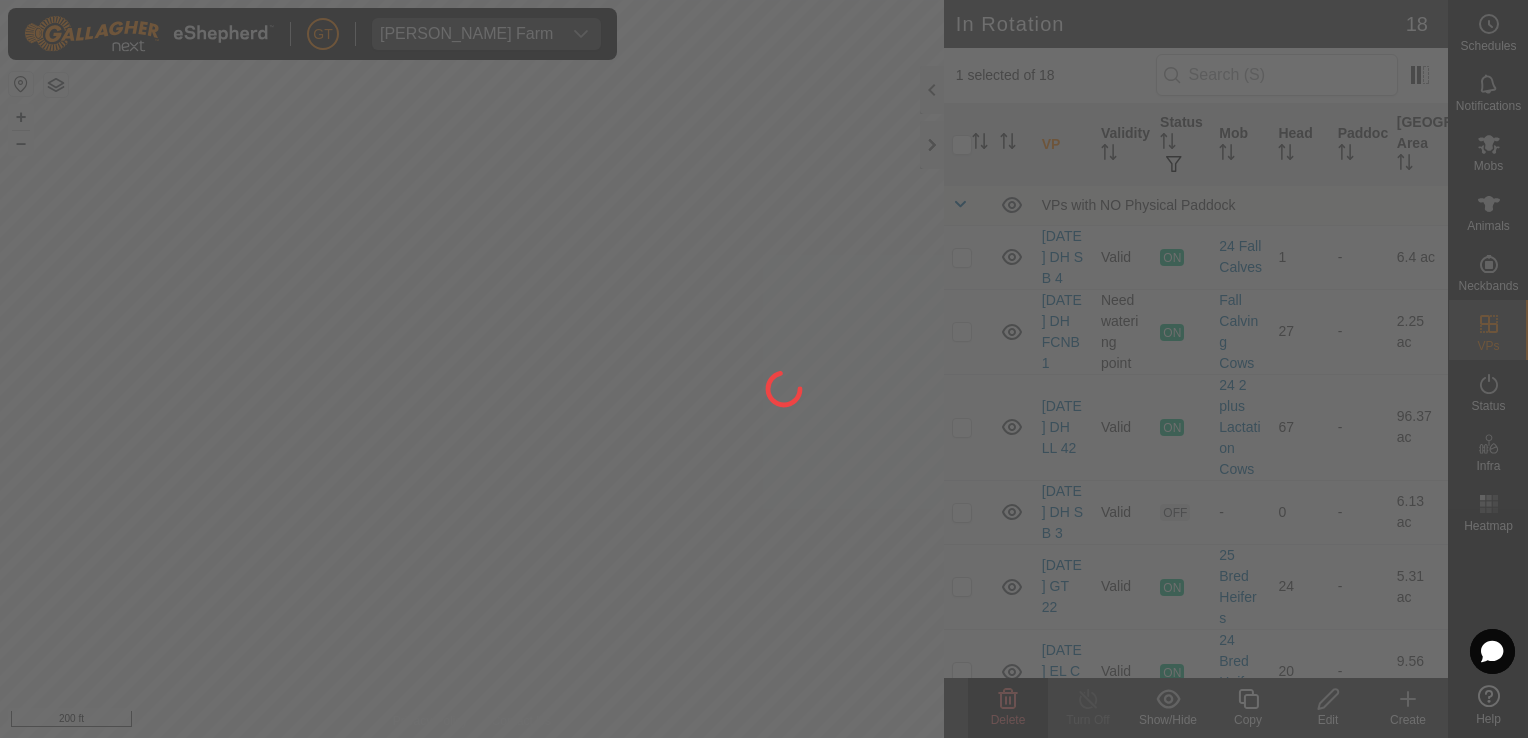 checkbox on "false" 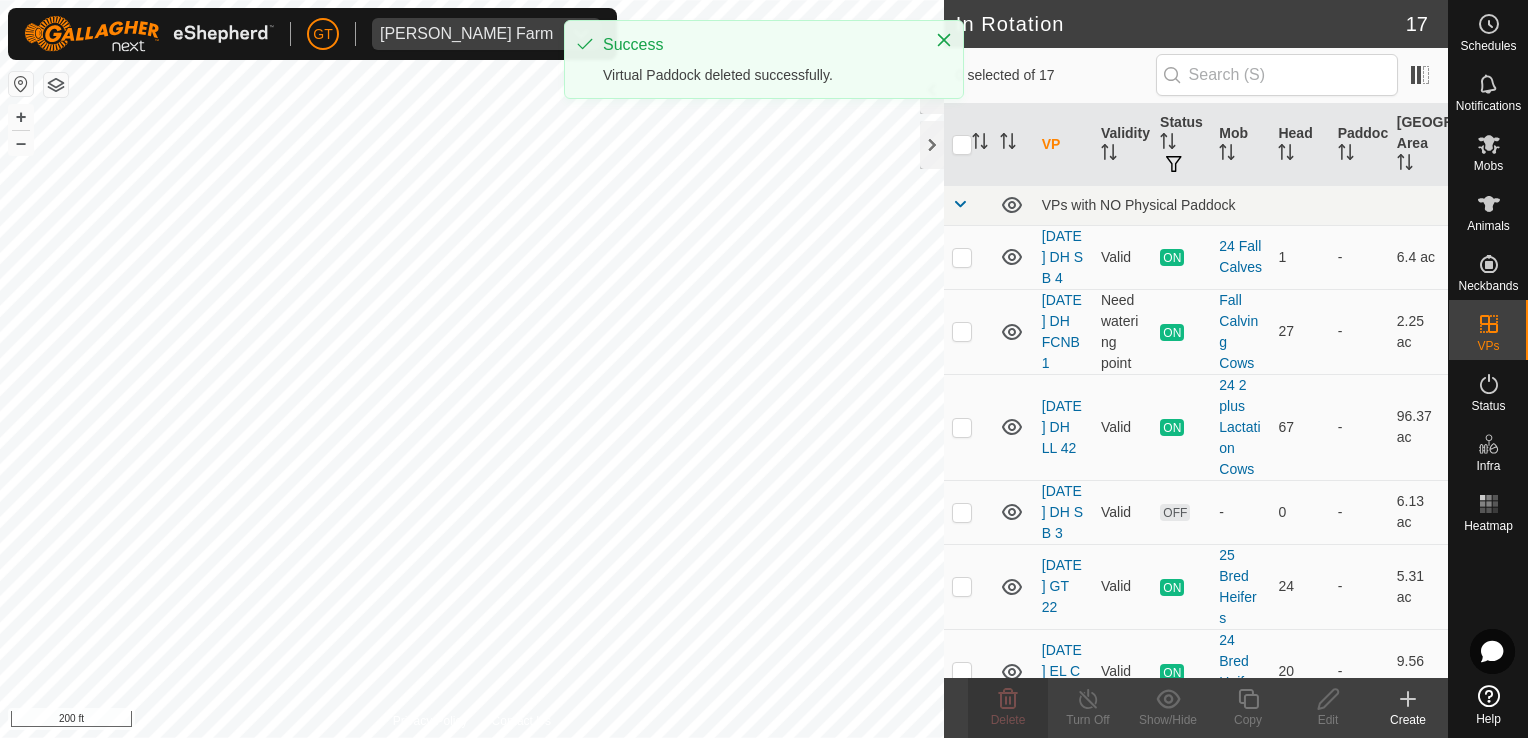 checkbox on "true" 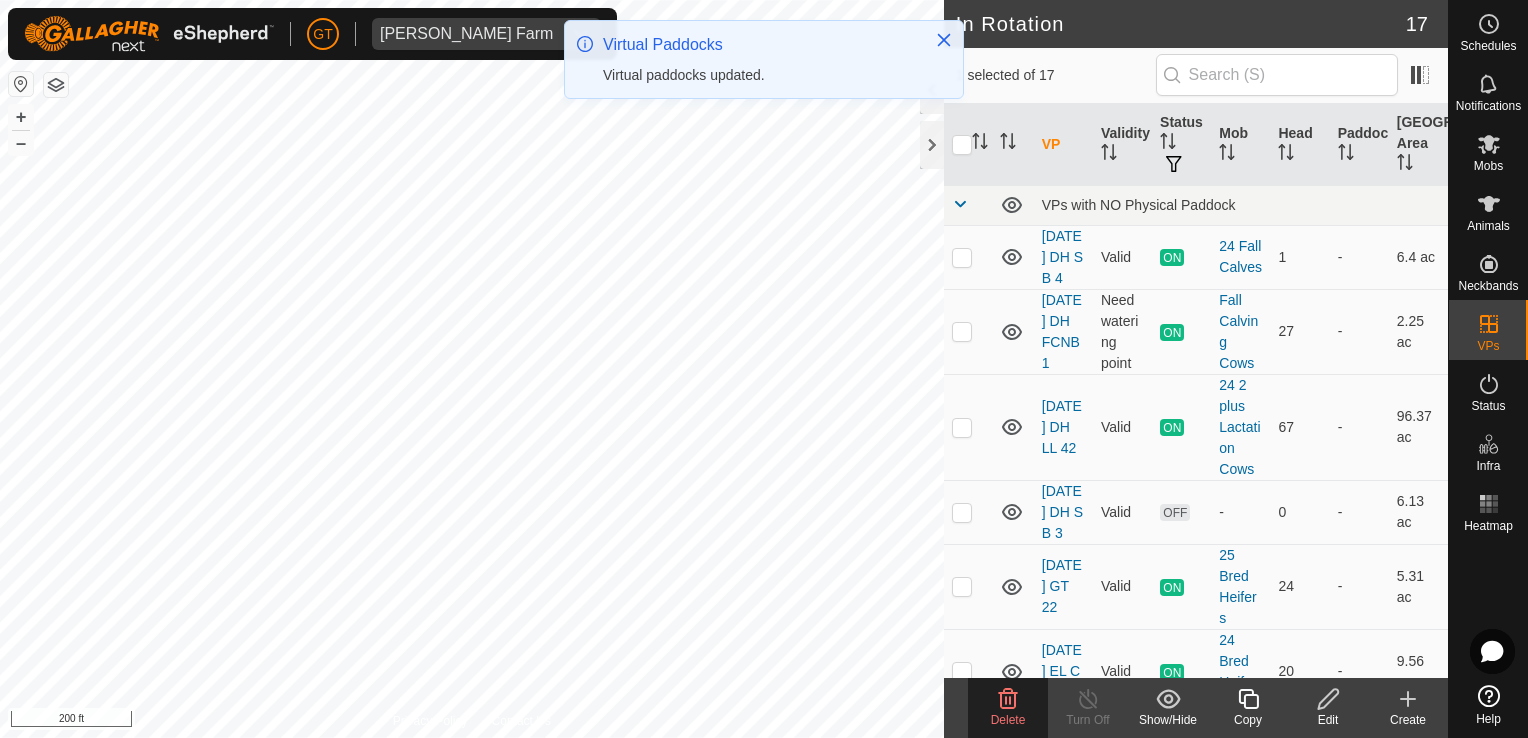click 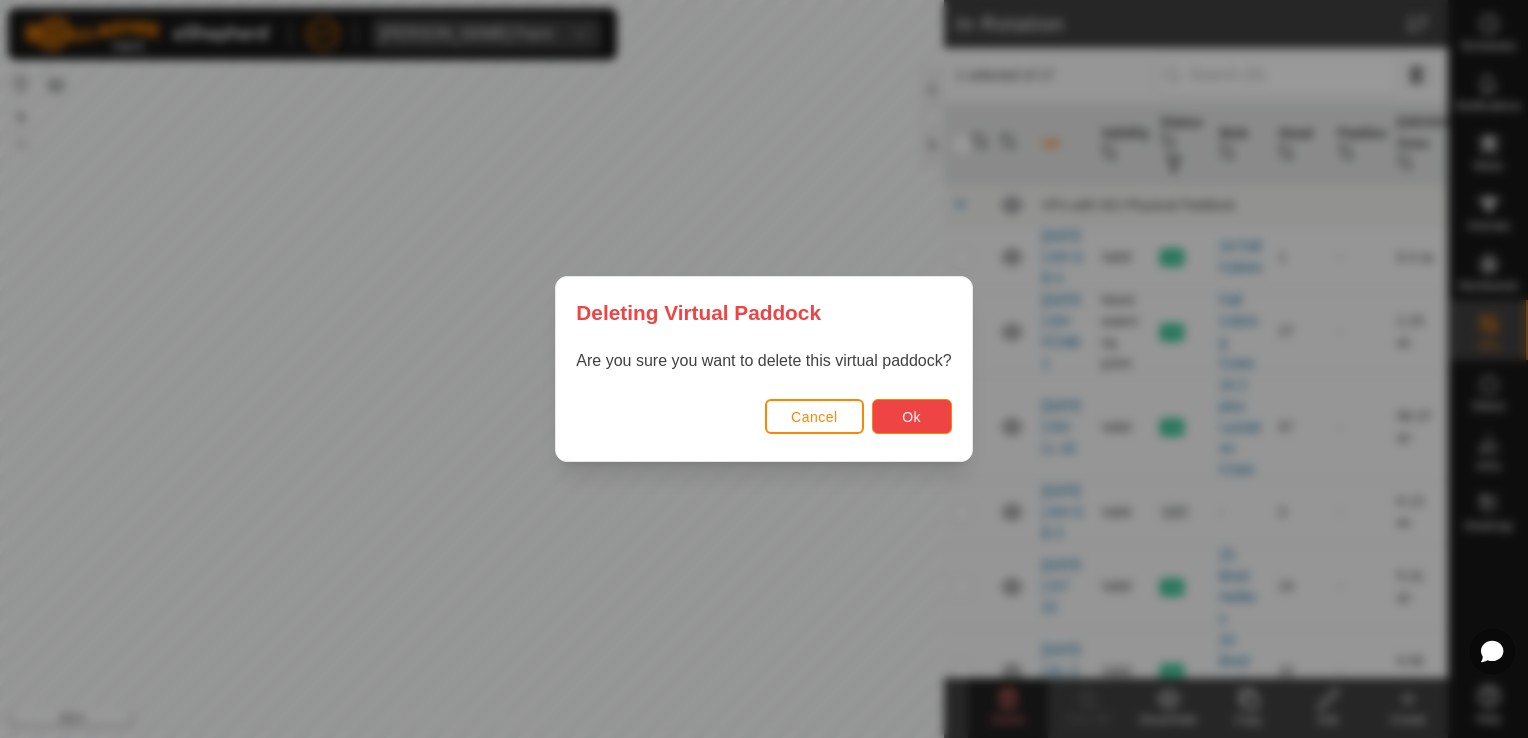 click on "Ok" at bounding box center (911, 417) 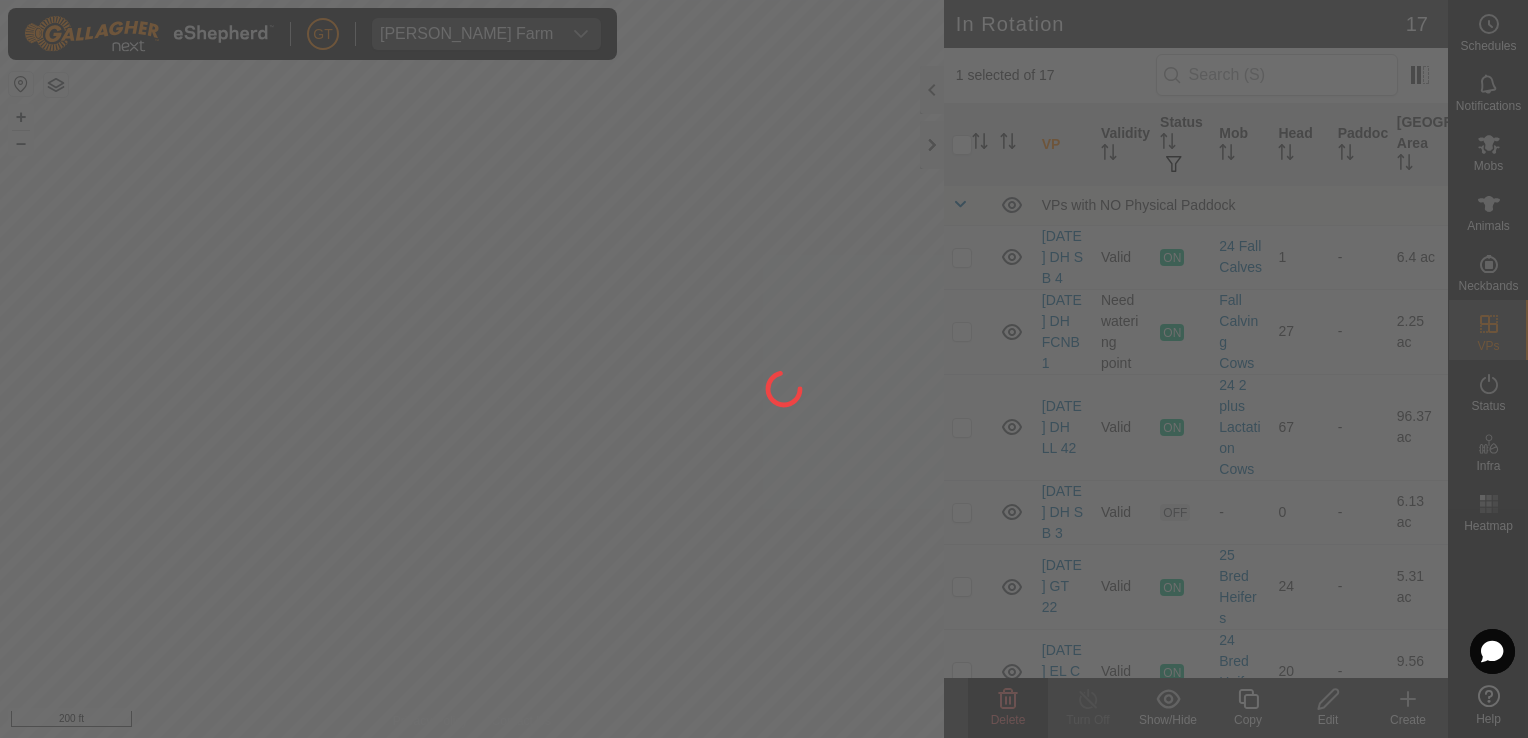 checkbox on "false" 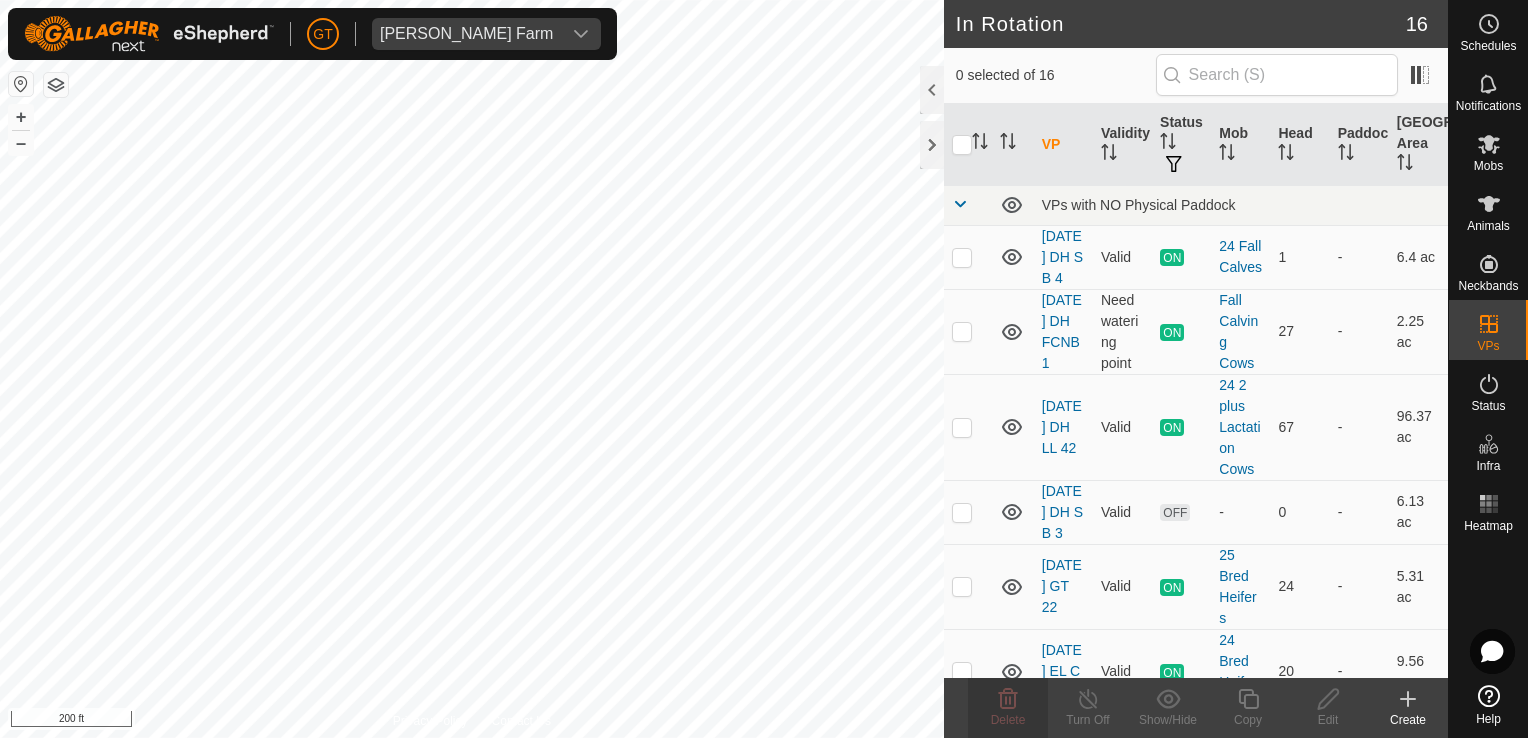 checkbox on "true" 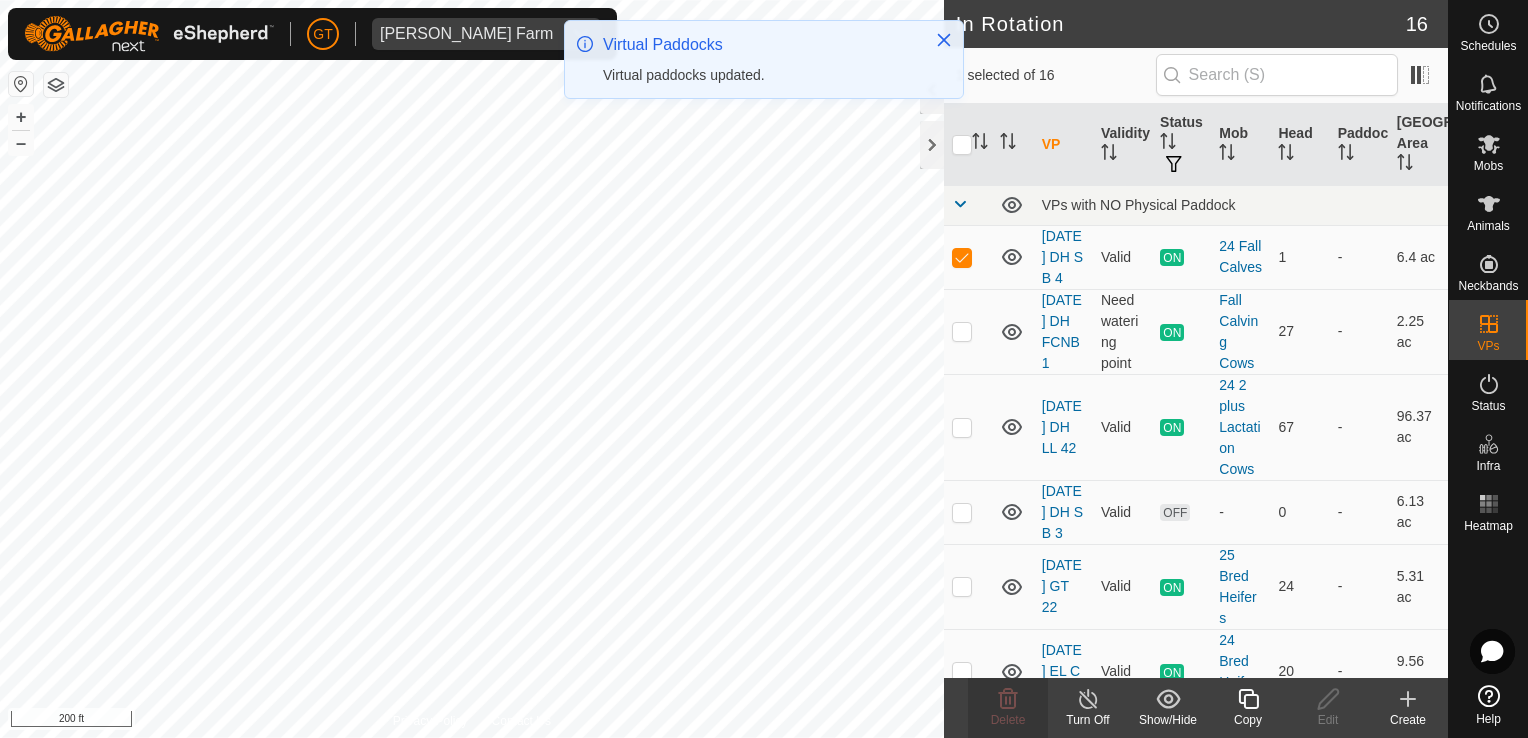 checkbox on "false" 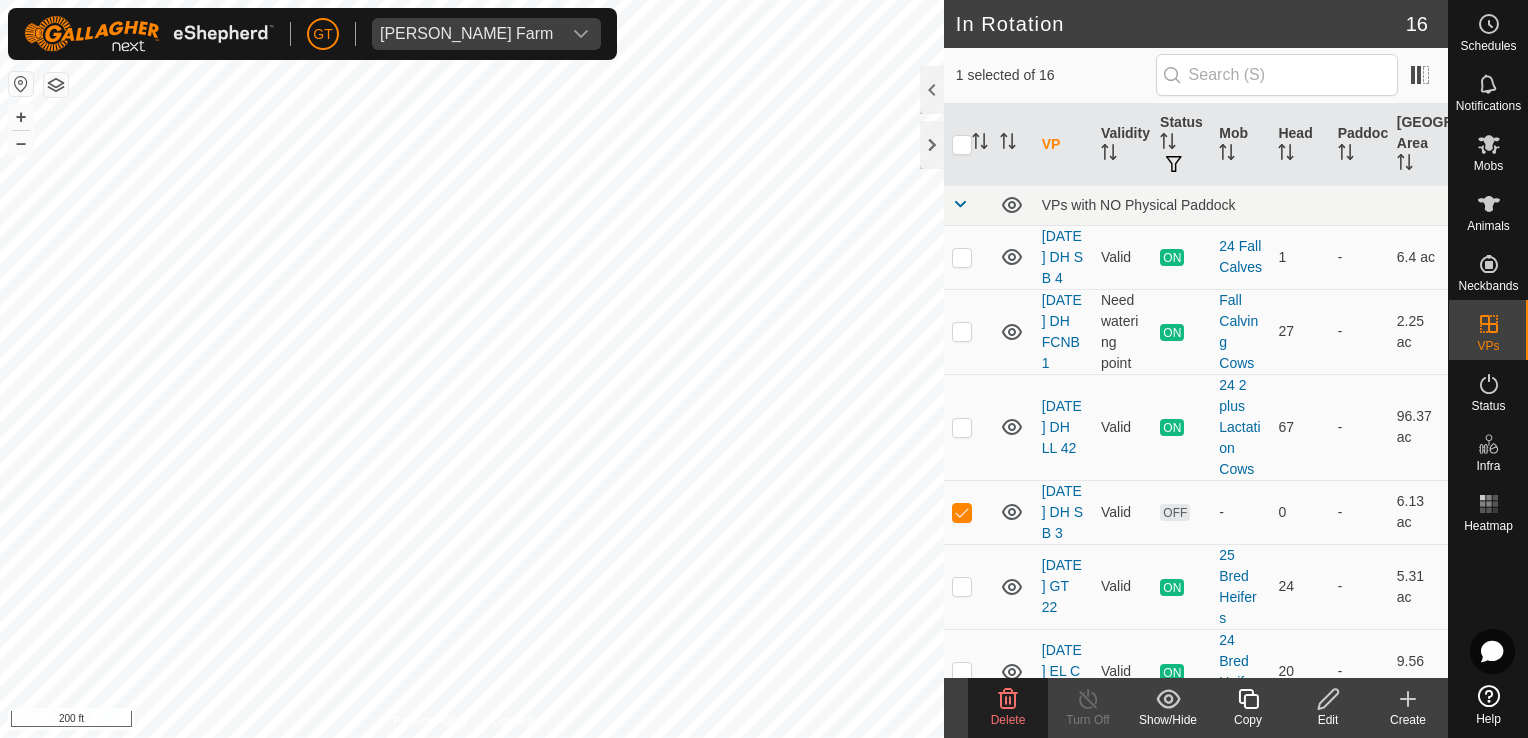 click 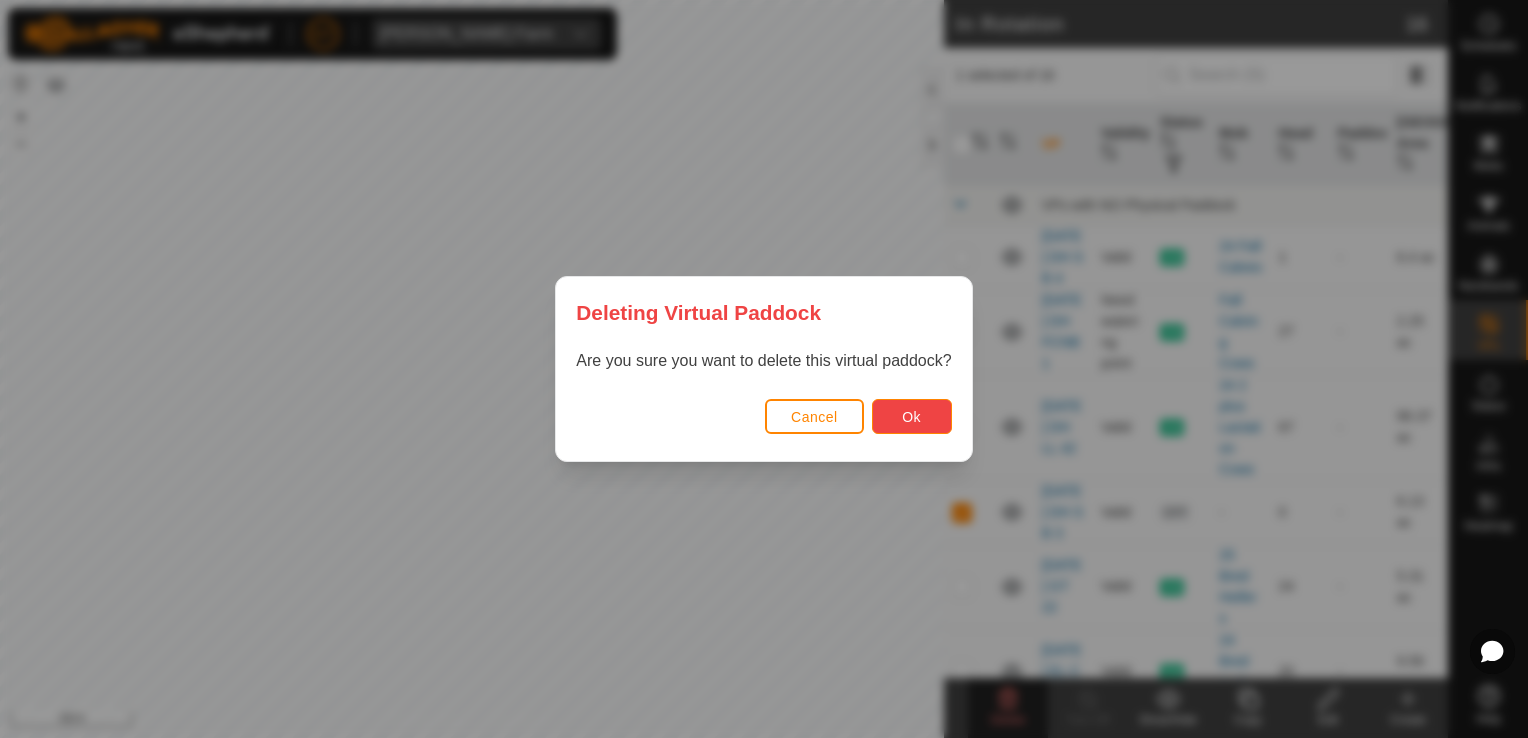 click on "Ok" at bounding box center (912, 416) 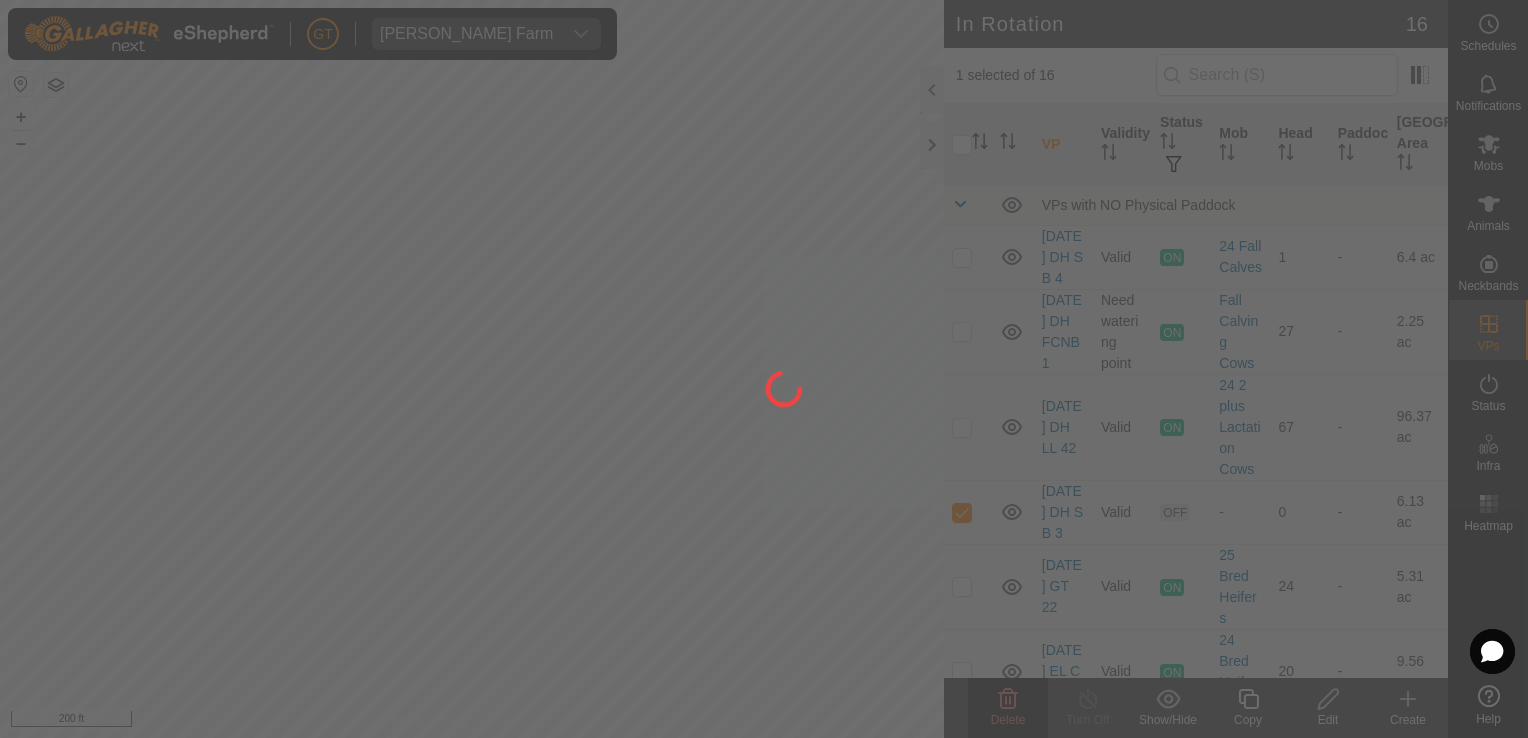 checkbox on "false" 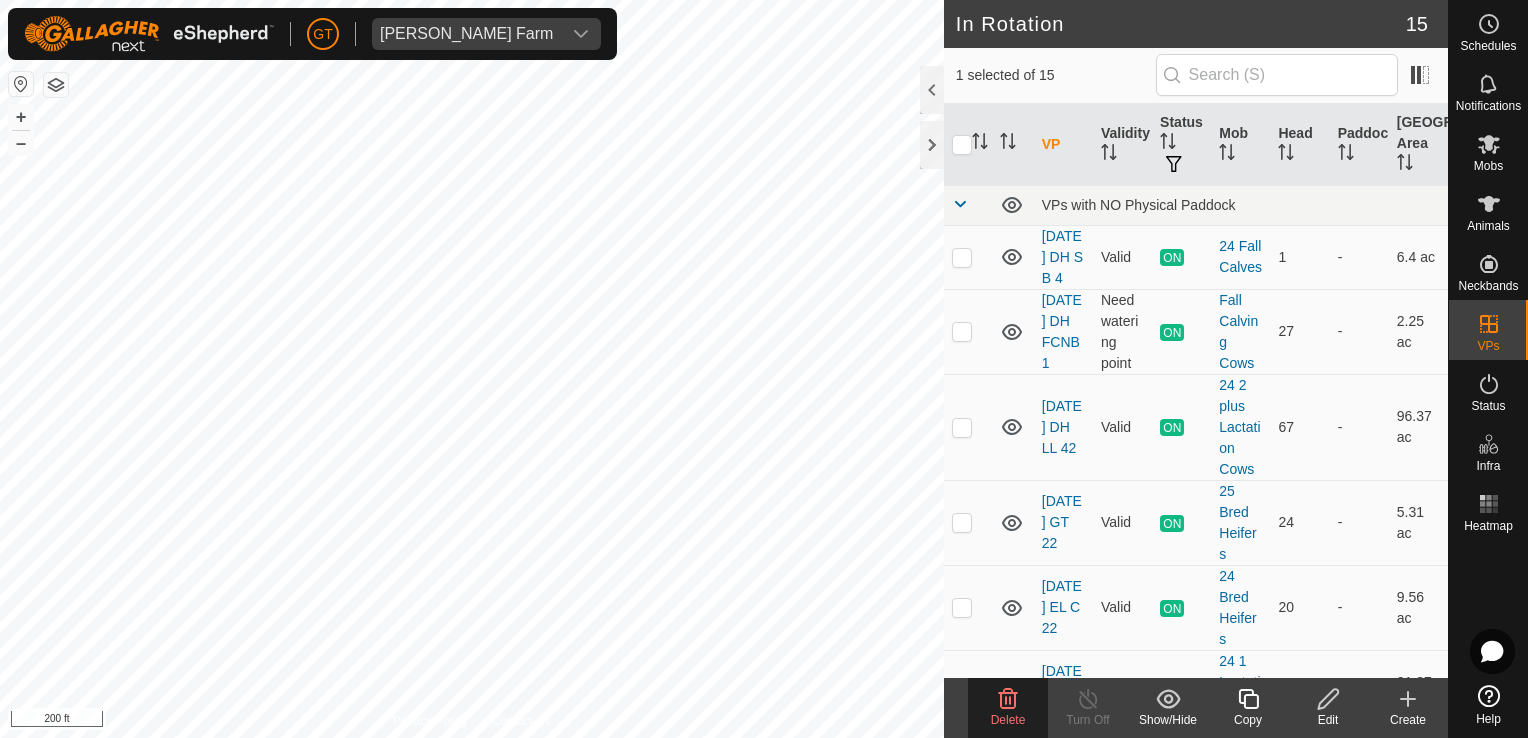 click 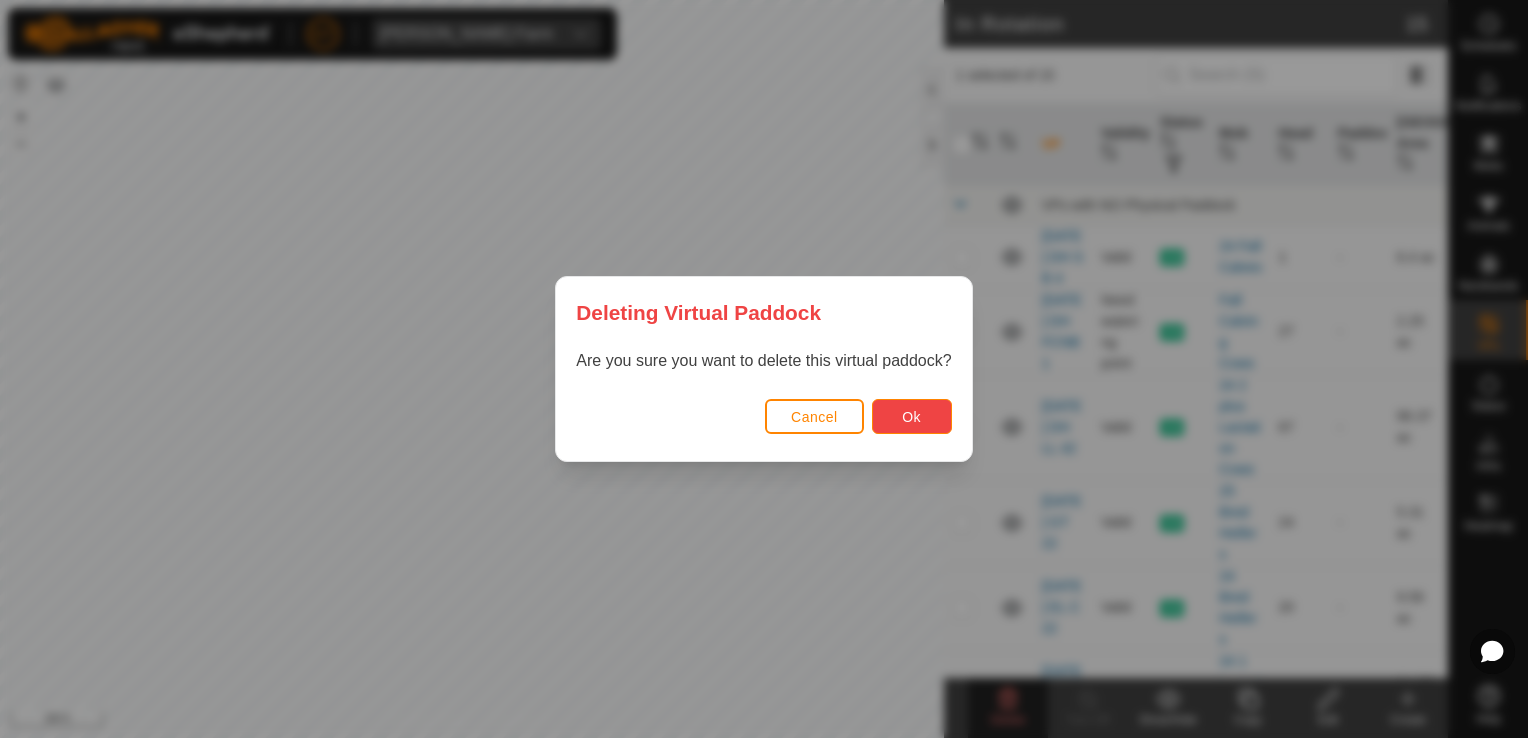 click on "Ok" at bounding box center (912, 416) 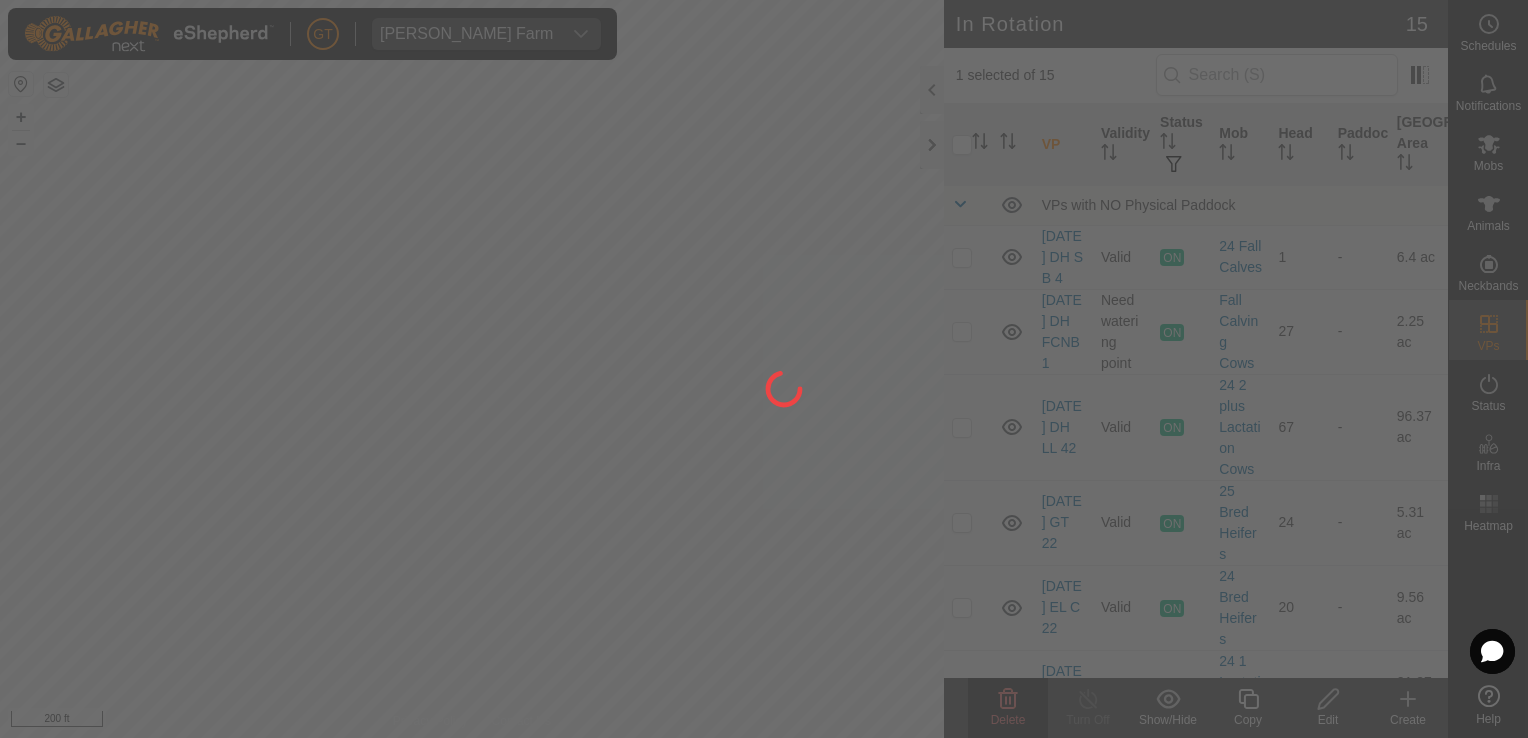 checkbox on "false" 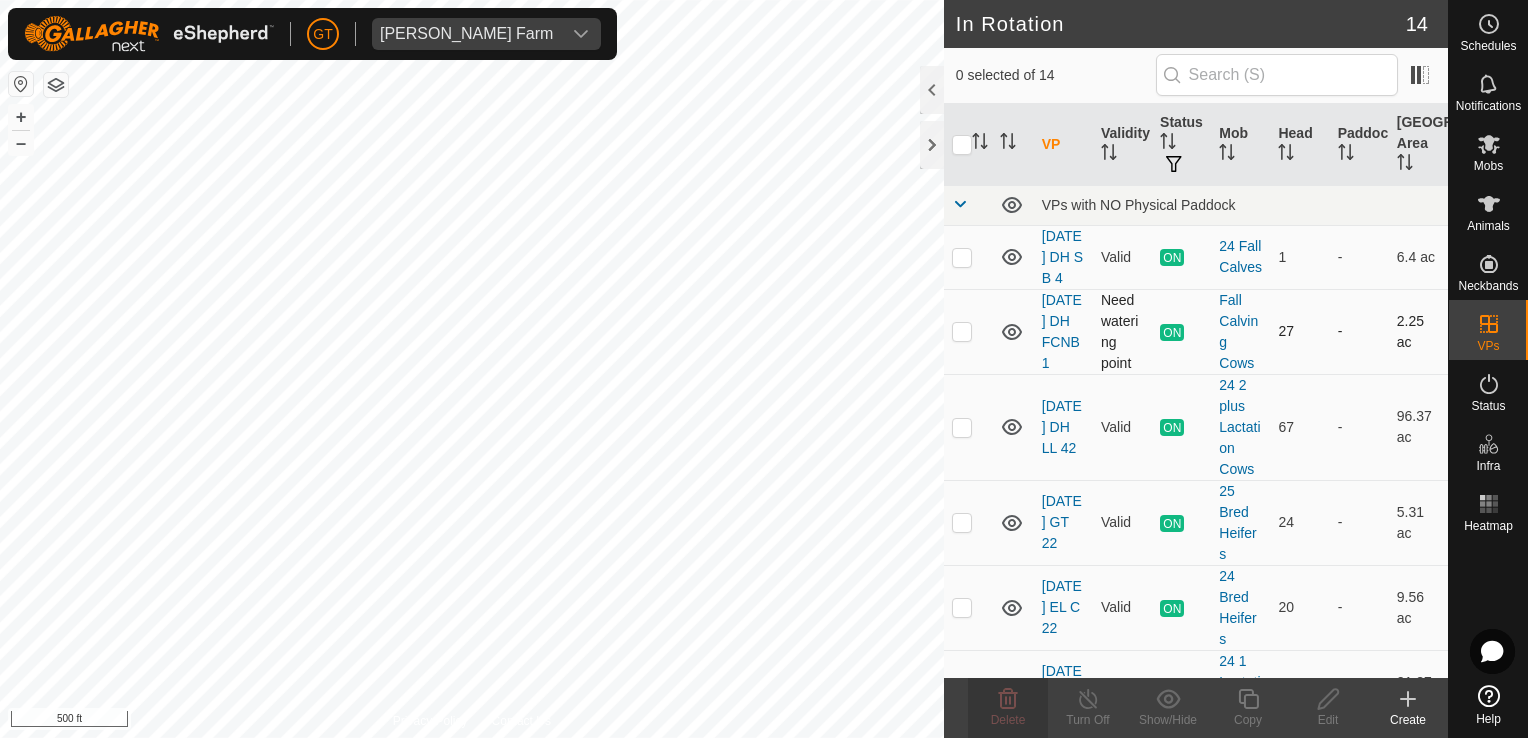 click at bounding box center [968, 331] 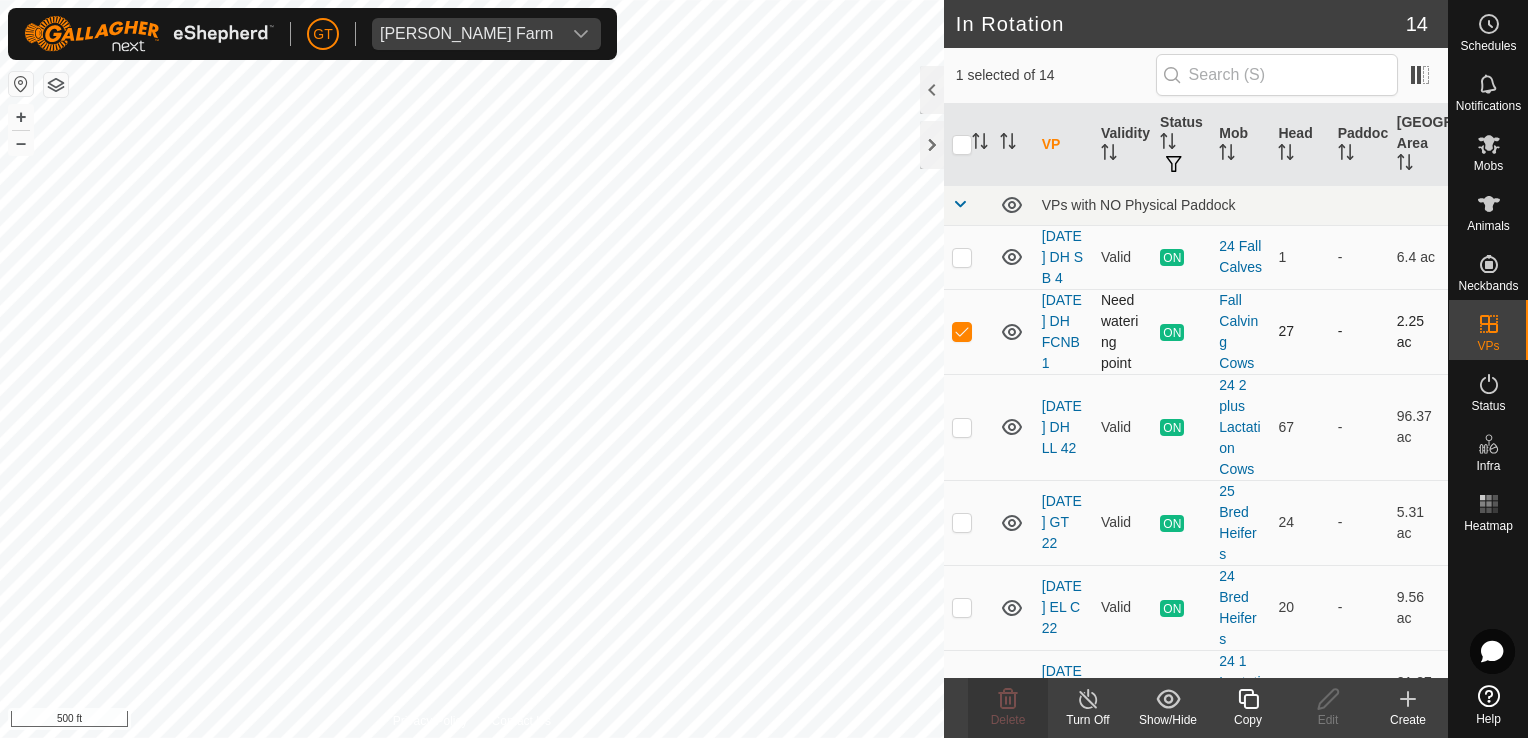 click on "In Rotation 14 1 selected of 14     VP   Validity   Status   Mob   Head   Paddock   Grazing Area   VPs with NO Physical Paddock  [DATE]  DH  S B 4  Valid  ON  24 Fall Calves   1   -   6.4 ac  [DATE]  DH  FCNB 1  Need watering point  ON  Fall Calving Cows   27   -   2.25 ac  [DATE]   DH LL  42  Valid  ON  24 2 plus Lactation Cows   67   -   96.37 ac  [DATE]  GT 22  Valid  ON  25 Bred Heifers   24   -   5.31 ac  [DATE]  EL  C 22  Valid  ON  24 Bred Heifers   20   -   9.56 ac  [DATE]   LL  S  11  Valid  ON  24 1 Lactation Cows   21   -   21.37 ac  [DATE]   DH LL 41  Valid  OFF  -   0   -   94.37 ac  [DATE]  GT  7  Valid  OFF  -   0   -   9.66 ac  [DATE]  EL C 9  Valid  OFF  -   0   -   9.07 ac  [DATE]  [PERSON_NAME] 6  Valid  OFF  -   0   -   9.34 ac  [DATE]  EL C 8  Valid  OFF  -   0   -   8.33 ac  [DATE]   LL40  Valid  OFF  -   0   -   18.9 ac  [DATE]   DH  LL  6  Valid  OFF  -   0   -   90.79 ac  [DATE]   DH LL 34  Valid  OFF  -   0   -   86.44 ac  Delete 572" 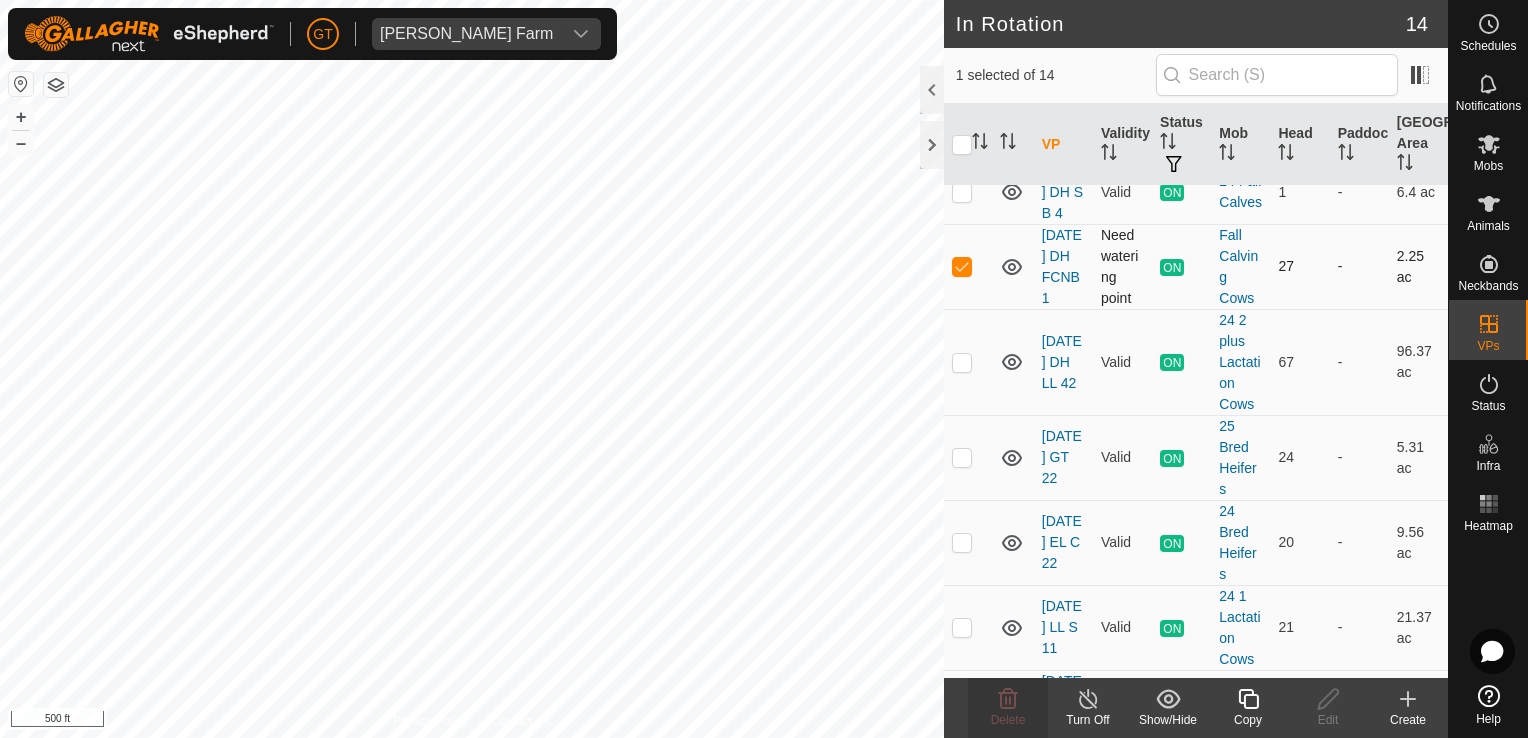 scroll, scrollTop: 100, scrollLeft: 0, axis: vertical 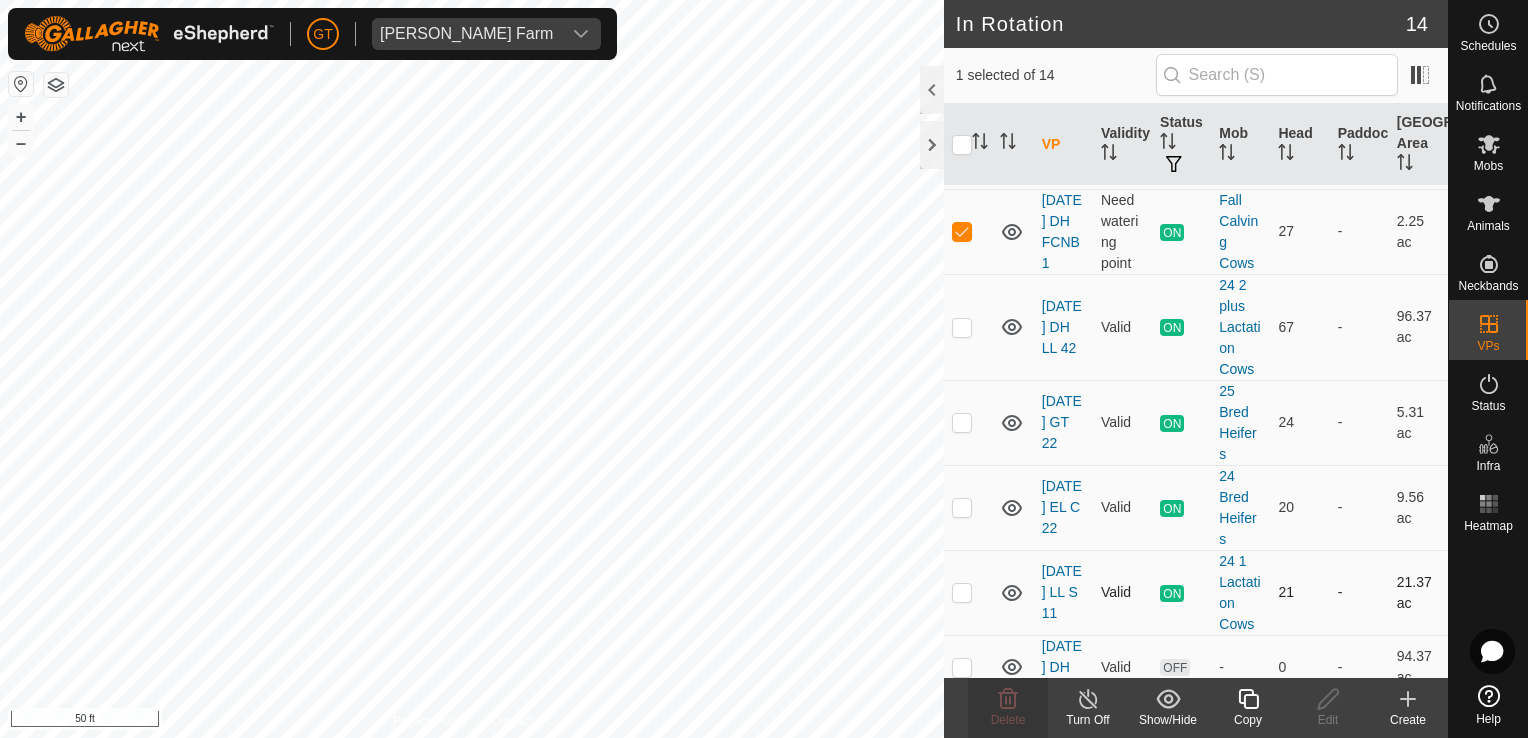click on "In Rotation 14 1 selected of 14     VP   Validity   Status   Mob   Head   Paddock   Grazing Area   VPs with NO Physical Paddock  [DATE]  DH  S B 4  Valid  ON  24 Fall Calves   1   -   6.4 ac  [DATE]  DH  FCNB 1  Need watering point  ON  Fall Calving Cows   27   -   2.25 ac  [DATE]   DH LL  42  Valid  ON  24 2 plus Lactation Cows   67   -   96.37 ac  [DATE]  GT 22  Valid  ON  25 Bred Heifers   24   -   5.31 ac  [DATE]  EL  C 22  Valid  ON  24 Bred Heifers   20   -   9.56 ac  [DATE]   LL  S  11  Valid  ON  24 1 Lactation Cows   21   -   21.37 ac  [DATE]   DH LL 41  Valid  OFF  -   0   -   94.37 ac  [DATE]  GT  7  Valid  OFF  -   0   -   9.66 ac  [DATE]  EL C 9  Valid  OFF  -   0   -   9.07 ac  [DATE]  [PERSON_NAME] 6  Valid  OFF  -   0   -   9.34 ac  [DATE]  EL C 8  Valid  OFF  -   0   -   8.33 ac  [DATE]   LL40  Valid  OFF  -   0   -   18.9 ac  [DATE]   DH  LL  6  Valid  OFF  -   0   -   90.79 ac  [DATE]   DH LL 34  Valid  OFF  -   0   -   86.44 ac  Delete   +" 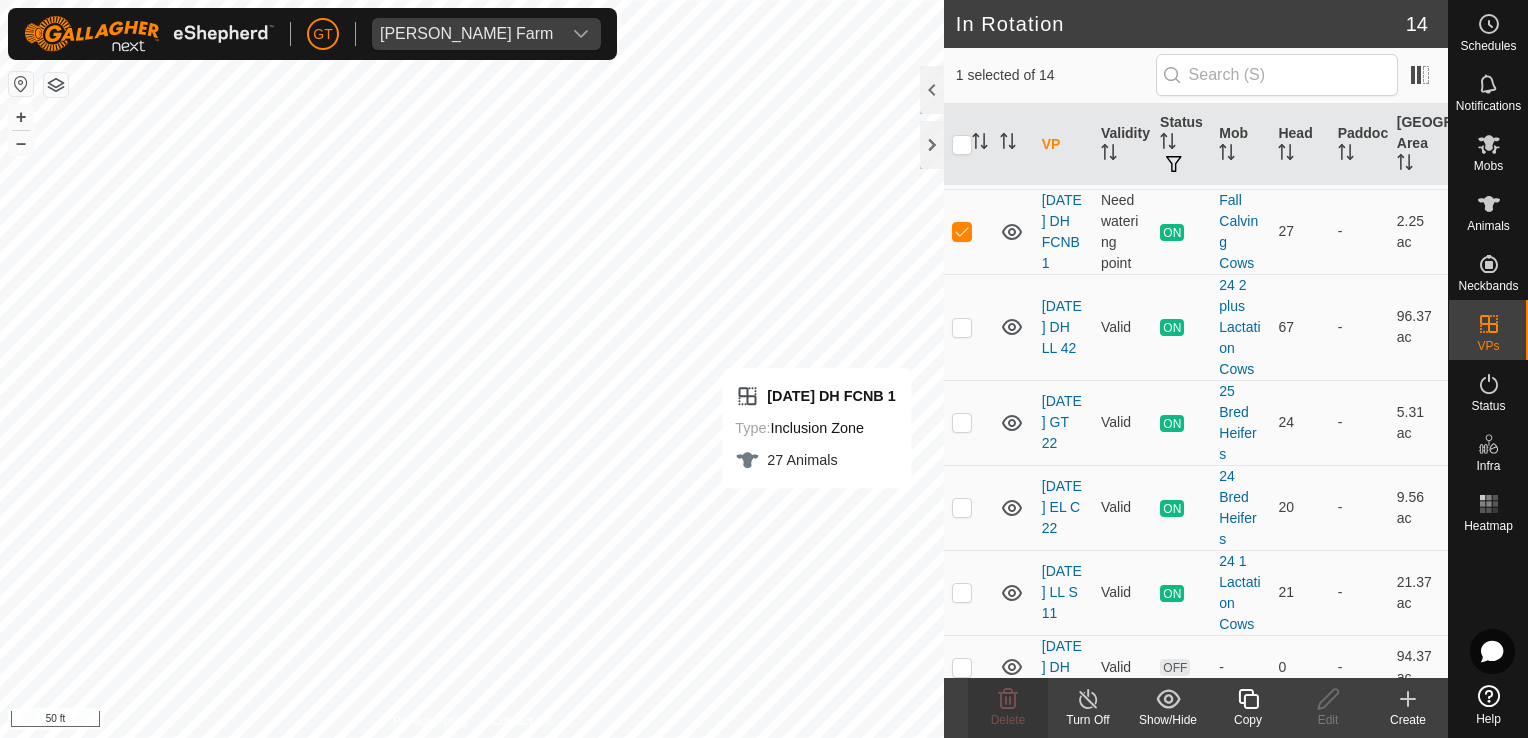 click 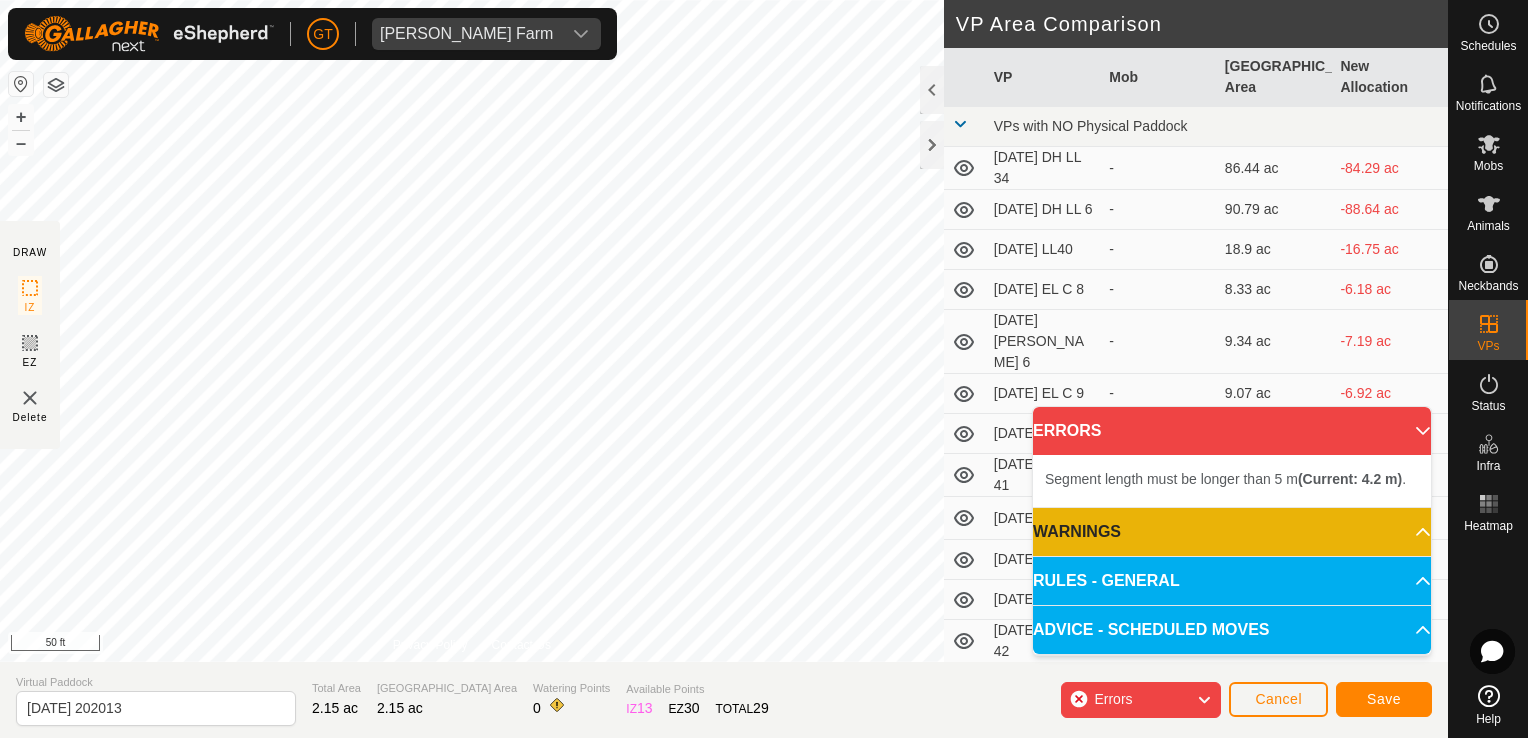 click on "Segment length must be longer than 5 m  (Current: 4.2 m) . + – ⇧ i 50 ft" at bounding box center [472, 331] 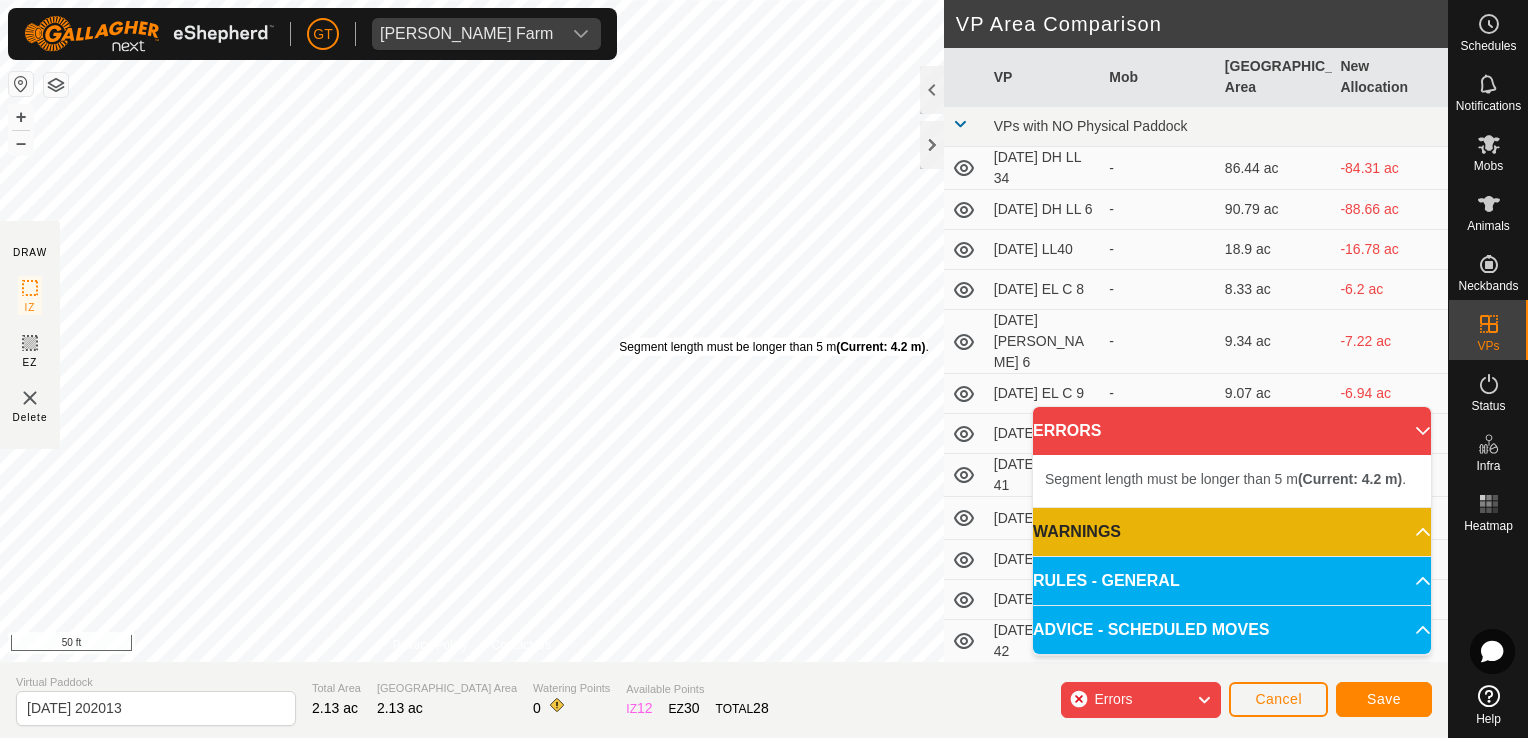 drag, startPoint x: 641, startPoint y: 370, endPoint x: 619, endPoint y: 338, distance: 38.832977 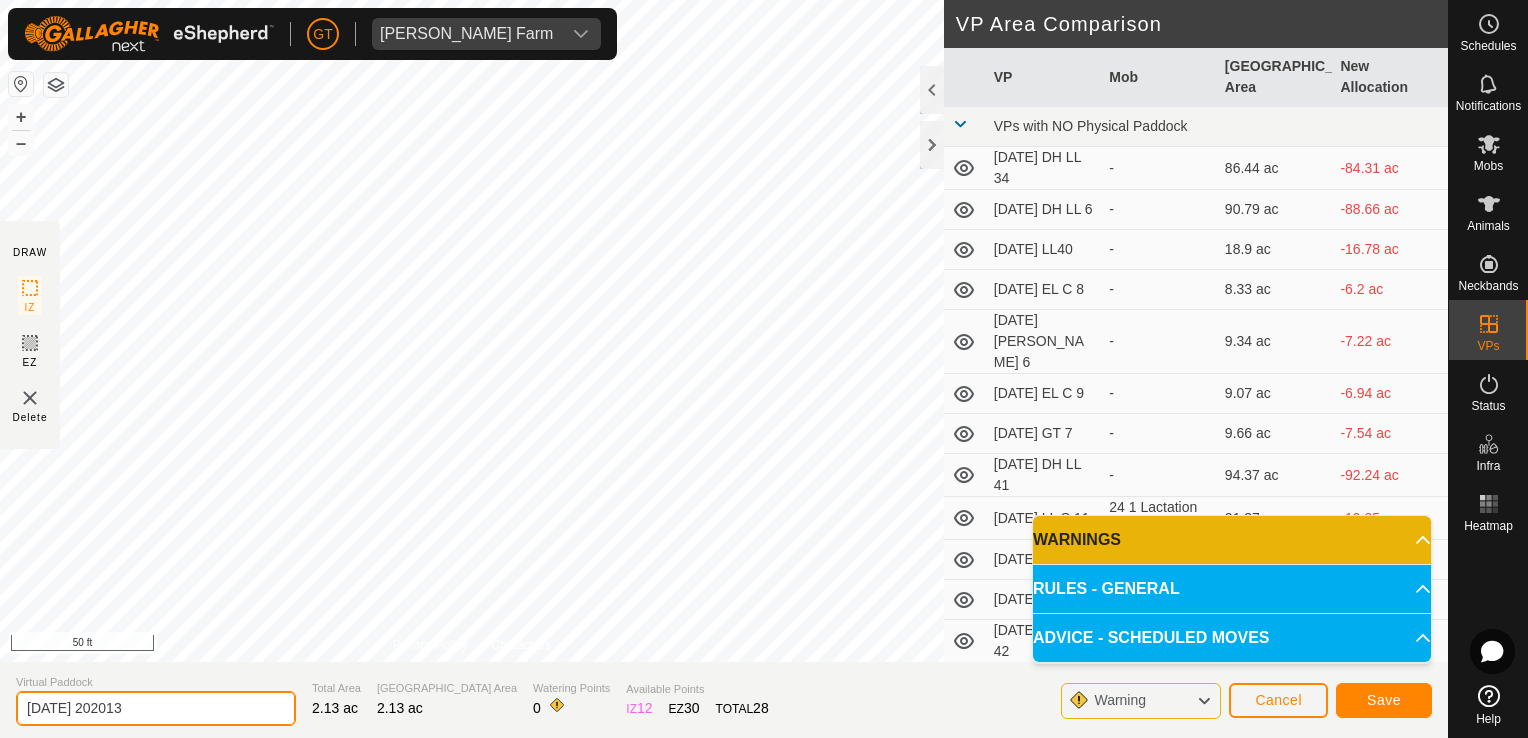 click on "[DATE] 202013" 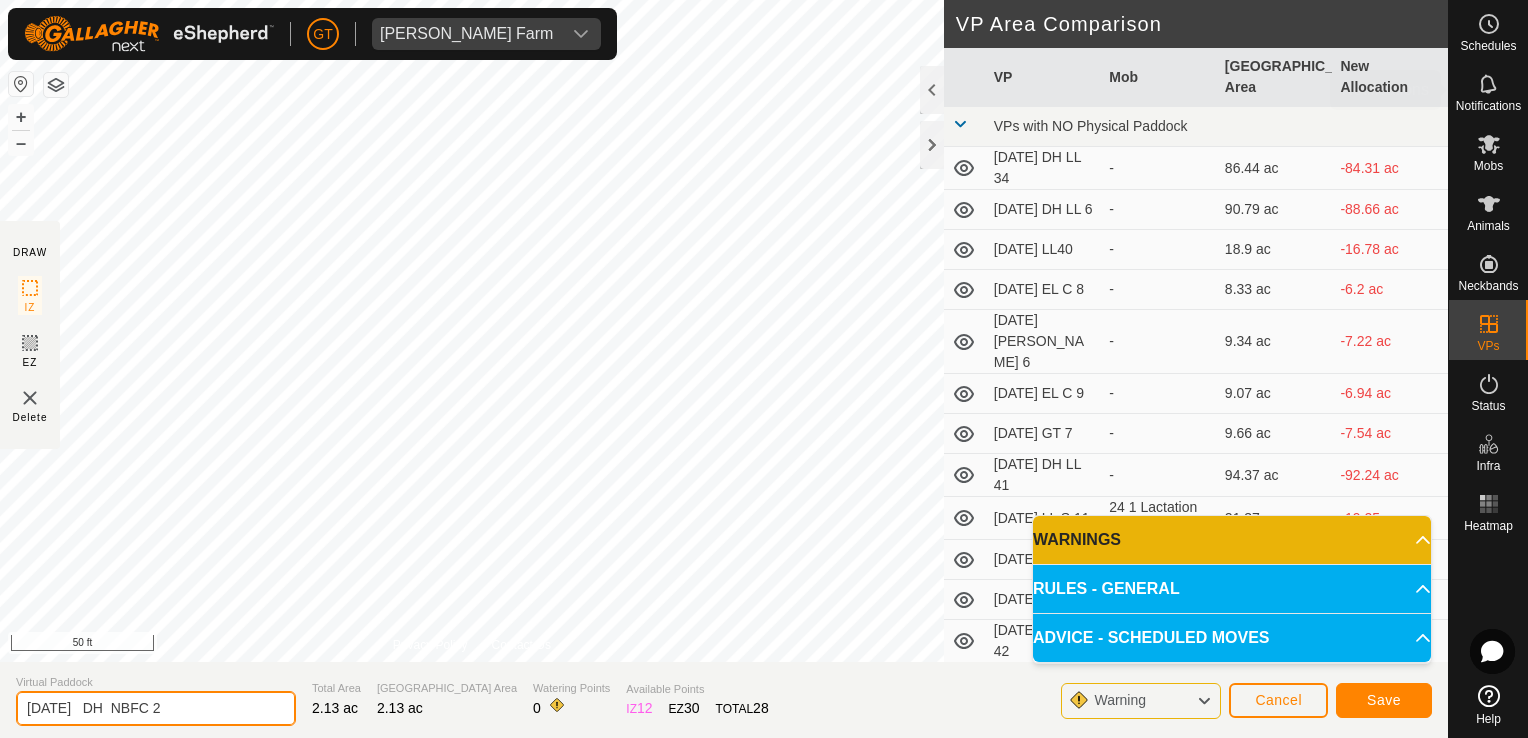 type on "[DATE]   DH  NBFC 2" 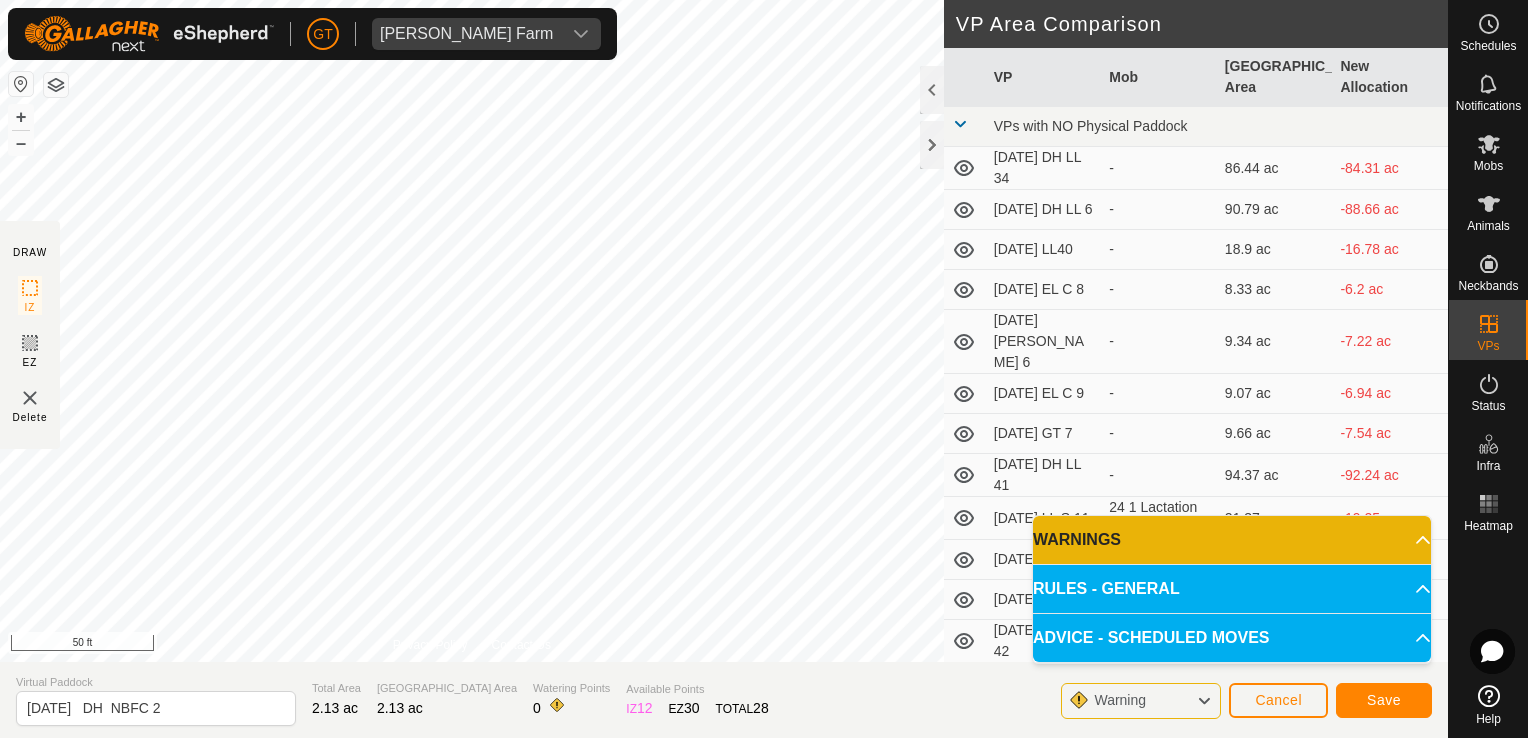 click on "WARNINGS" at bounding box center (1232, 540) 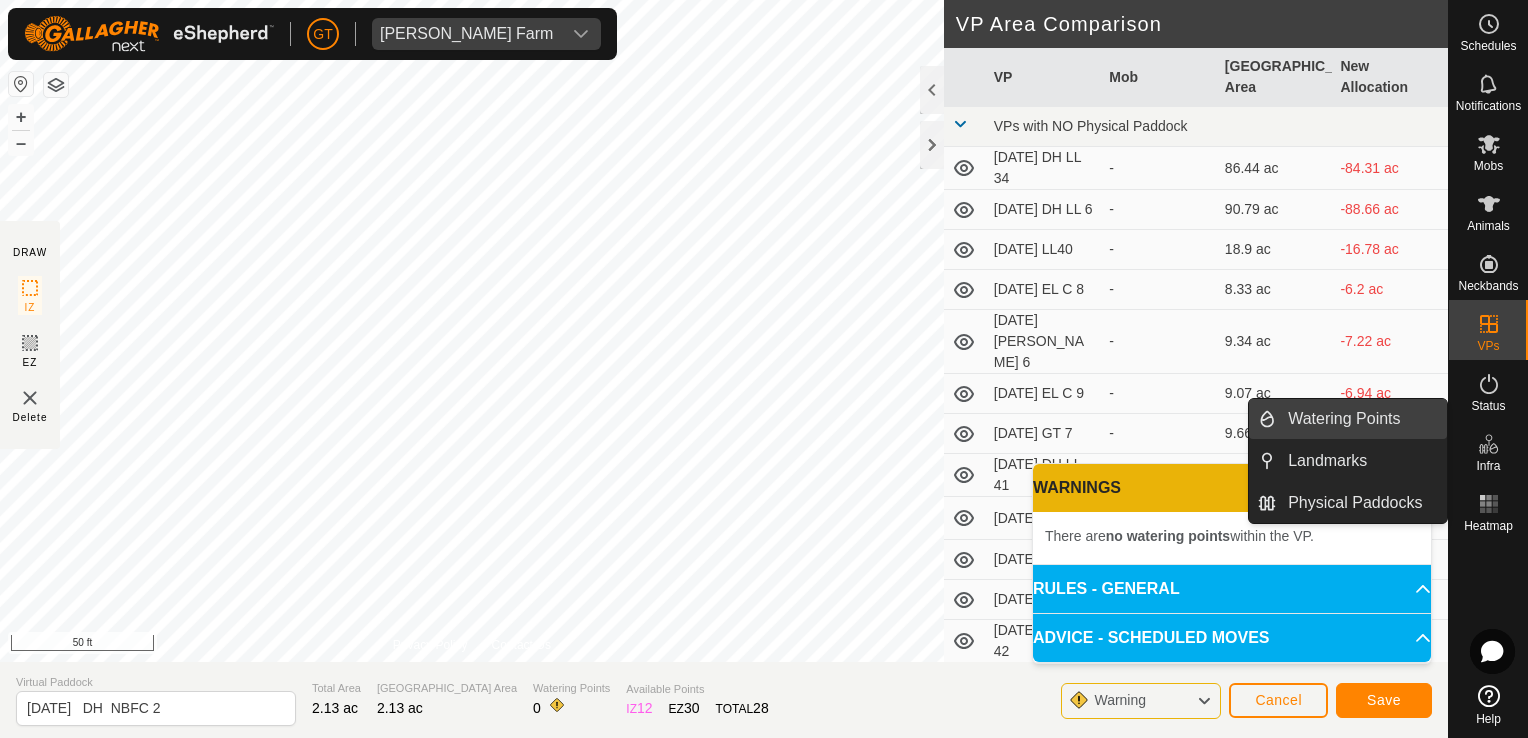 click on "Watering Points" at bounding box center (1361, 419) 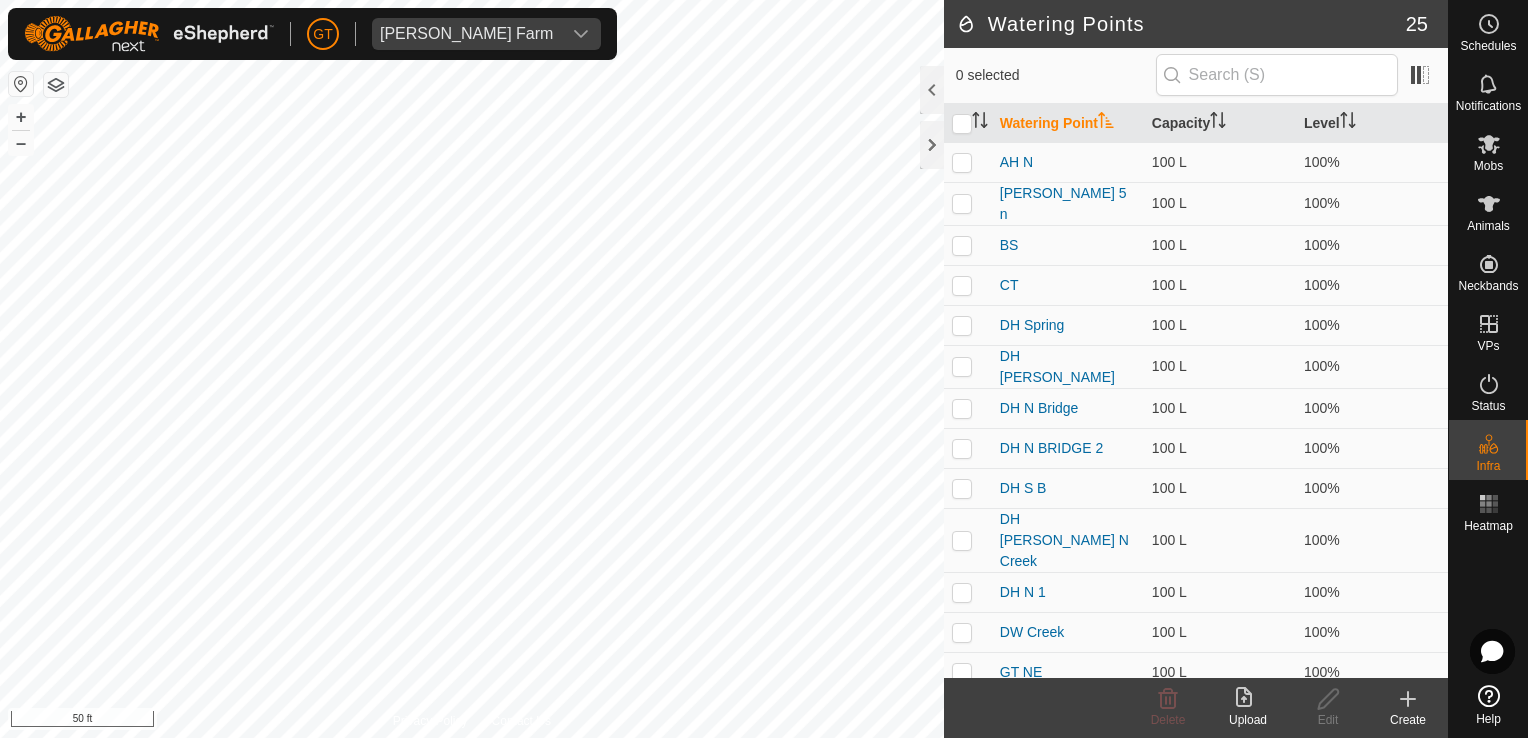 click 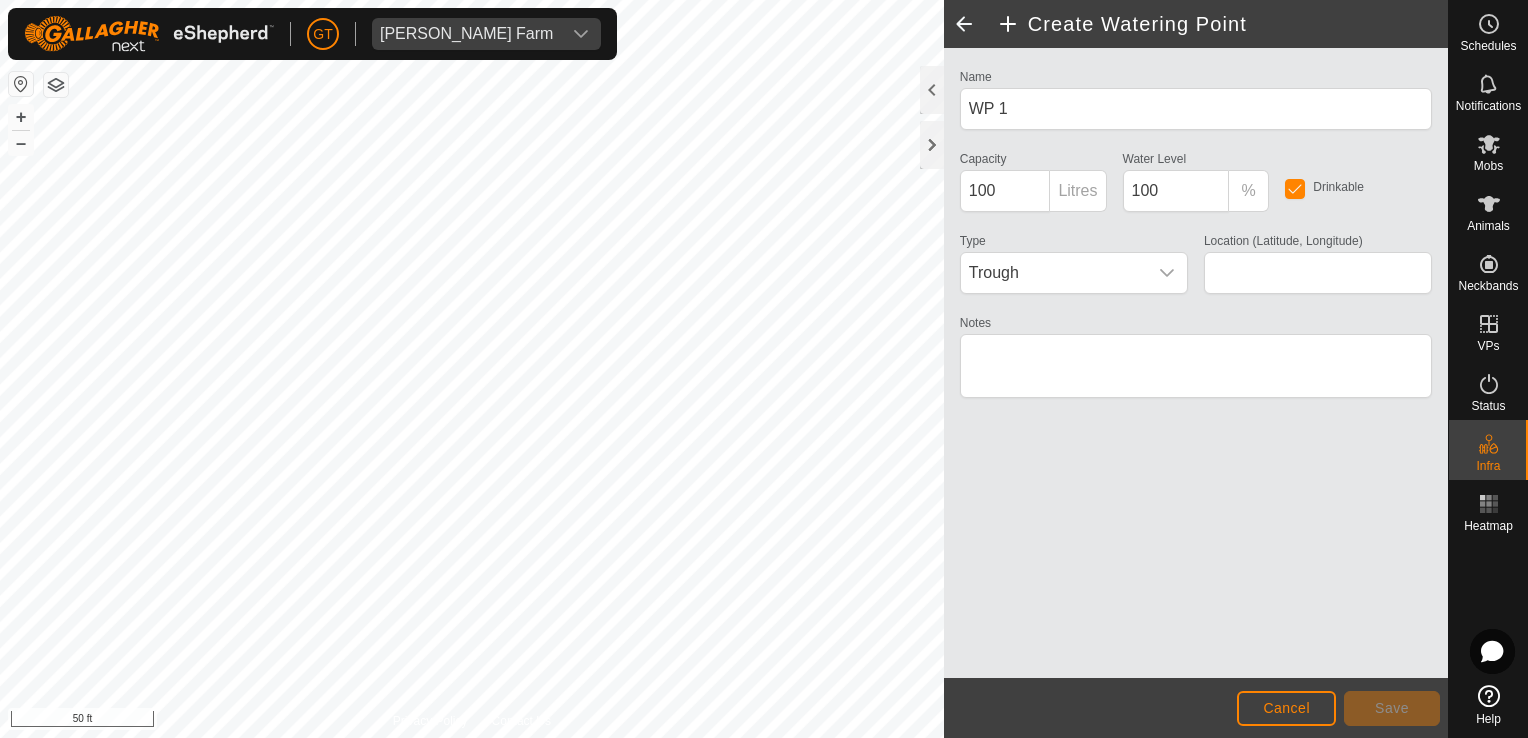 type on "42.280713, -90.062293" 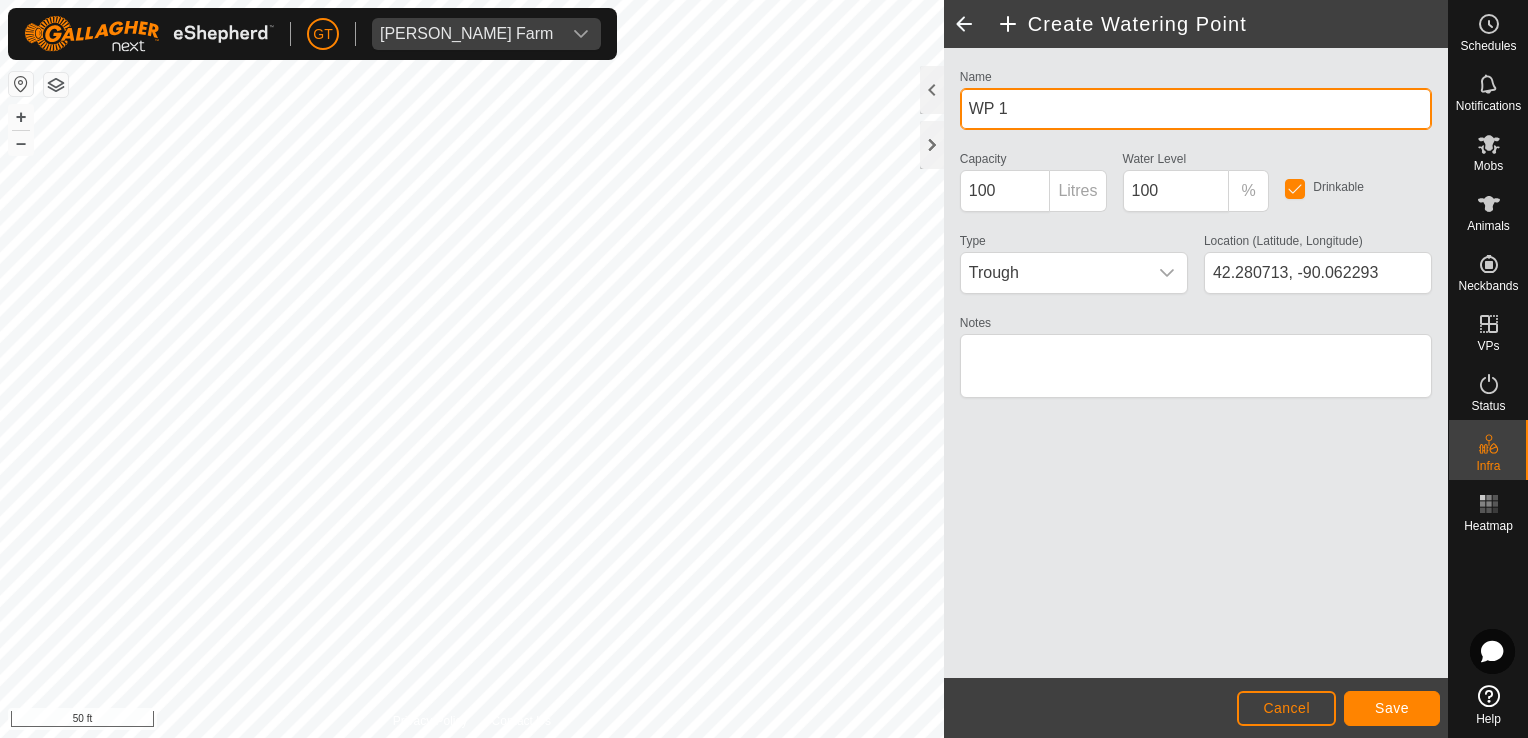 click on "WP 1" at bounding box center [1196, 109] 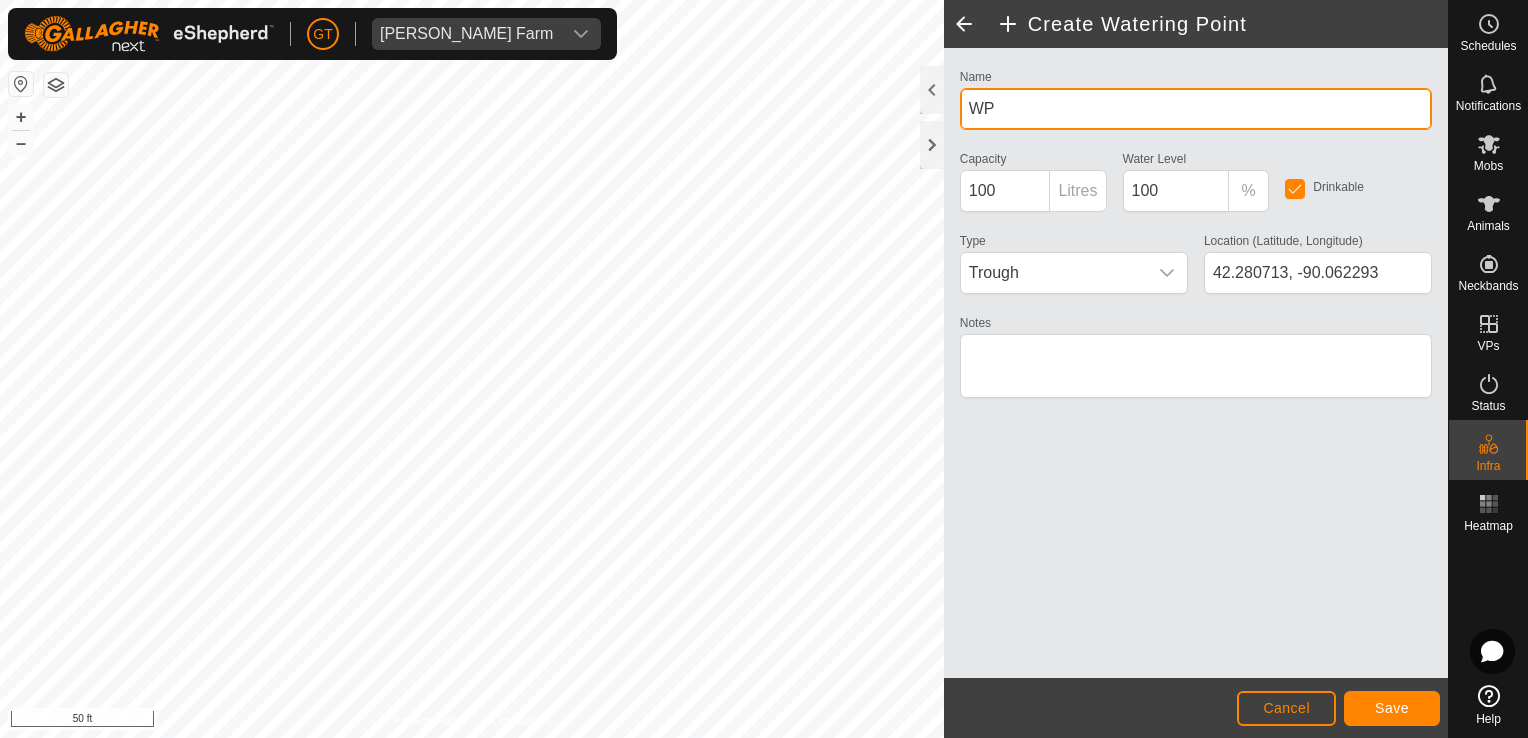 type on "W" 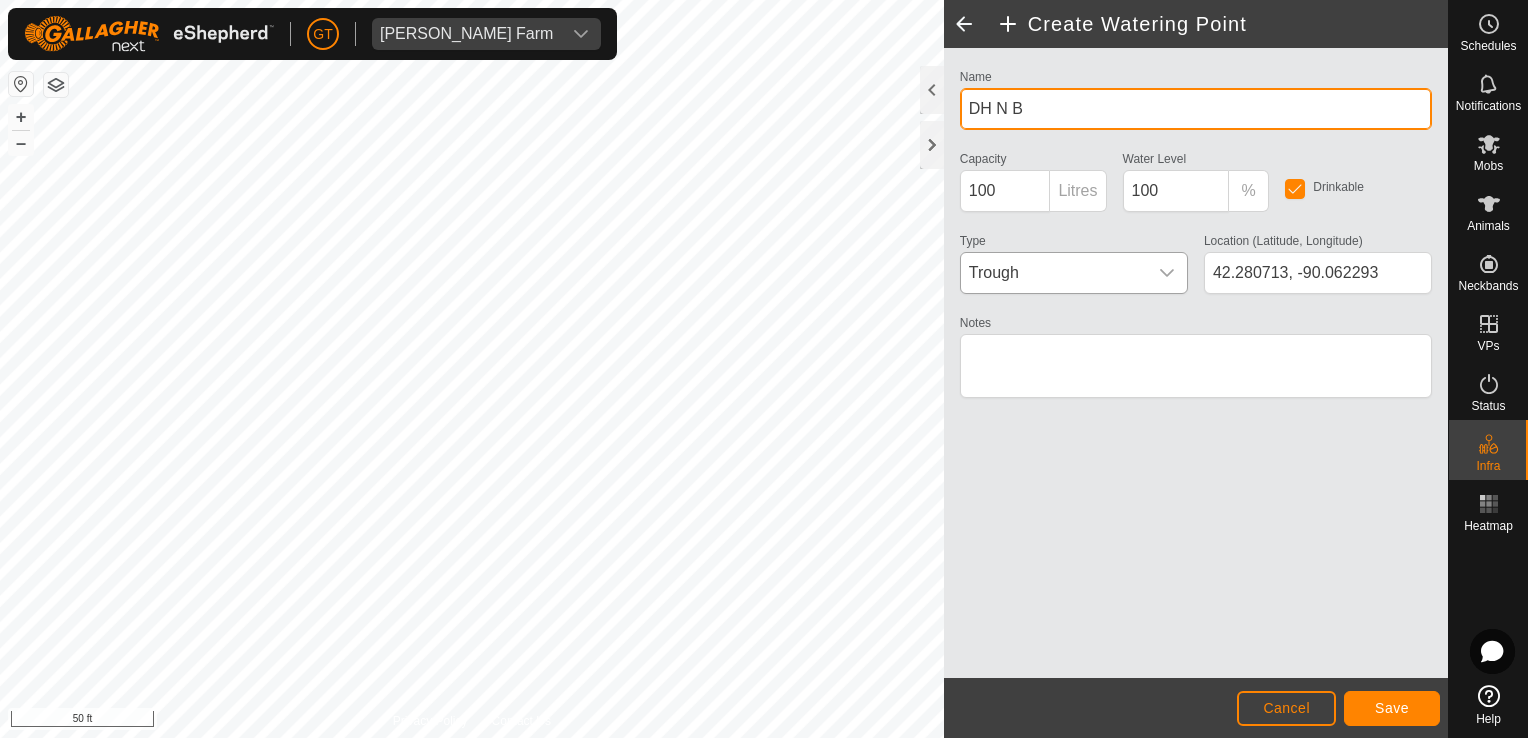 type on "DH N B" 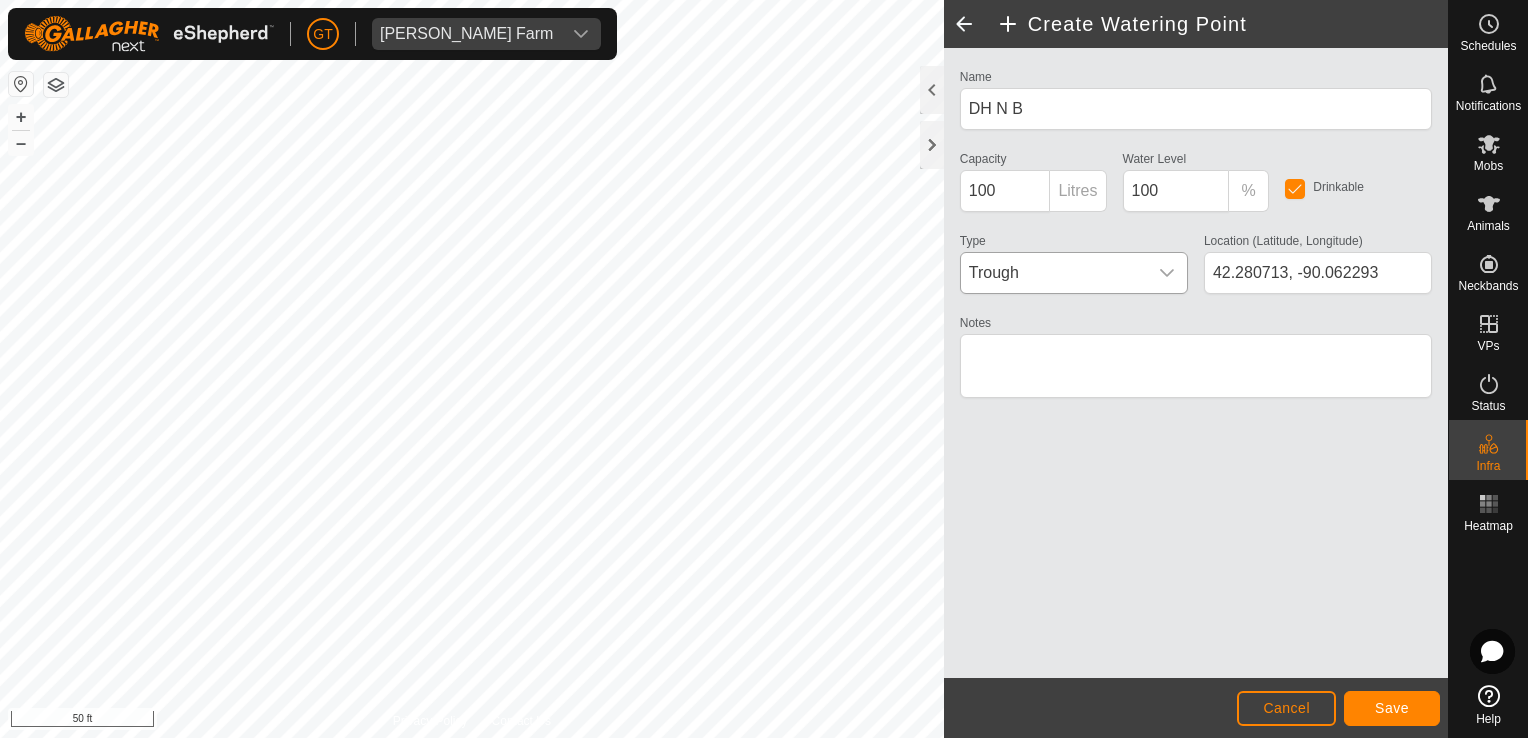click 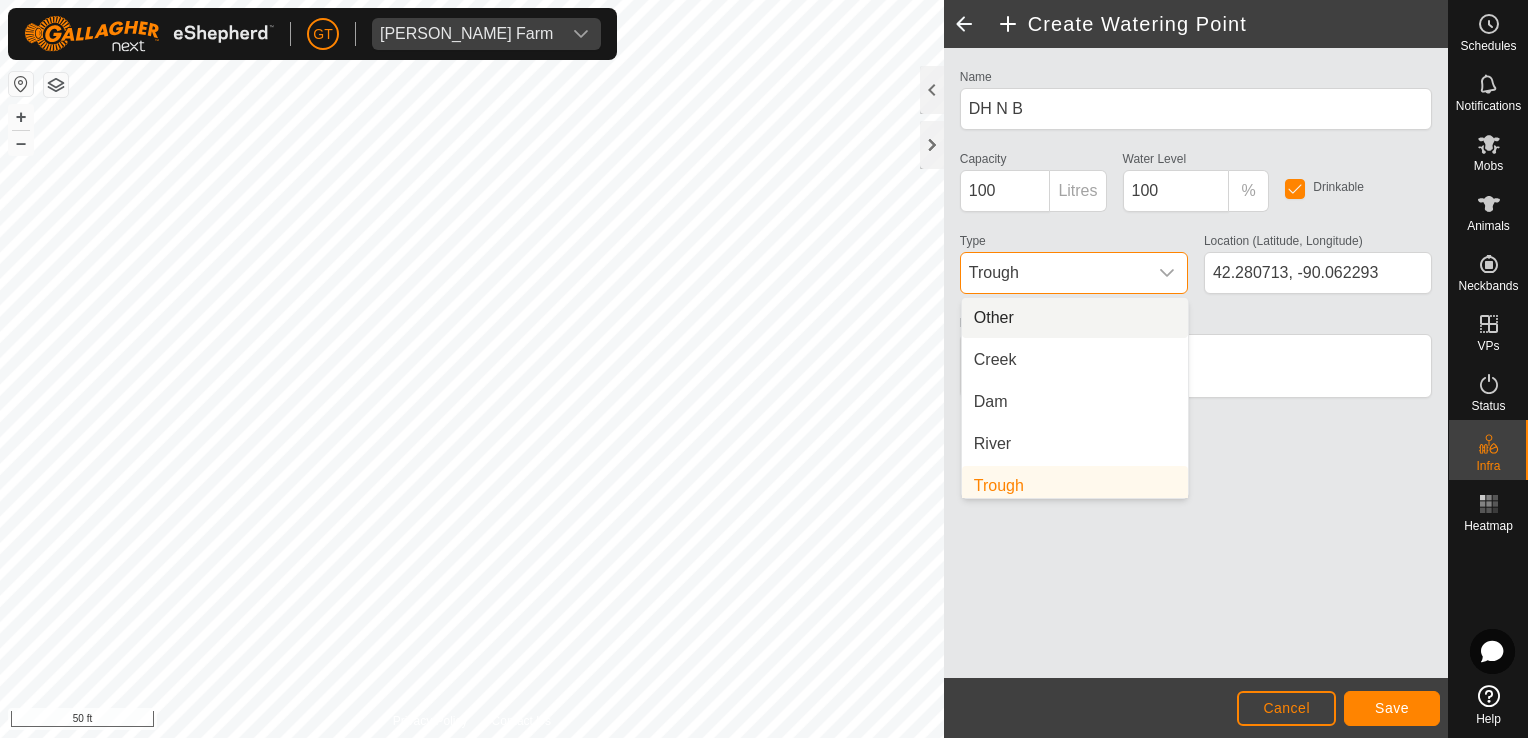 scroll, scrollTop: 8, scrollLeft: 0, axis: vertical 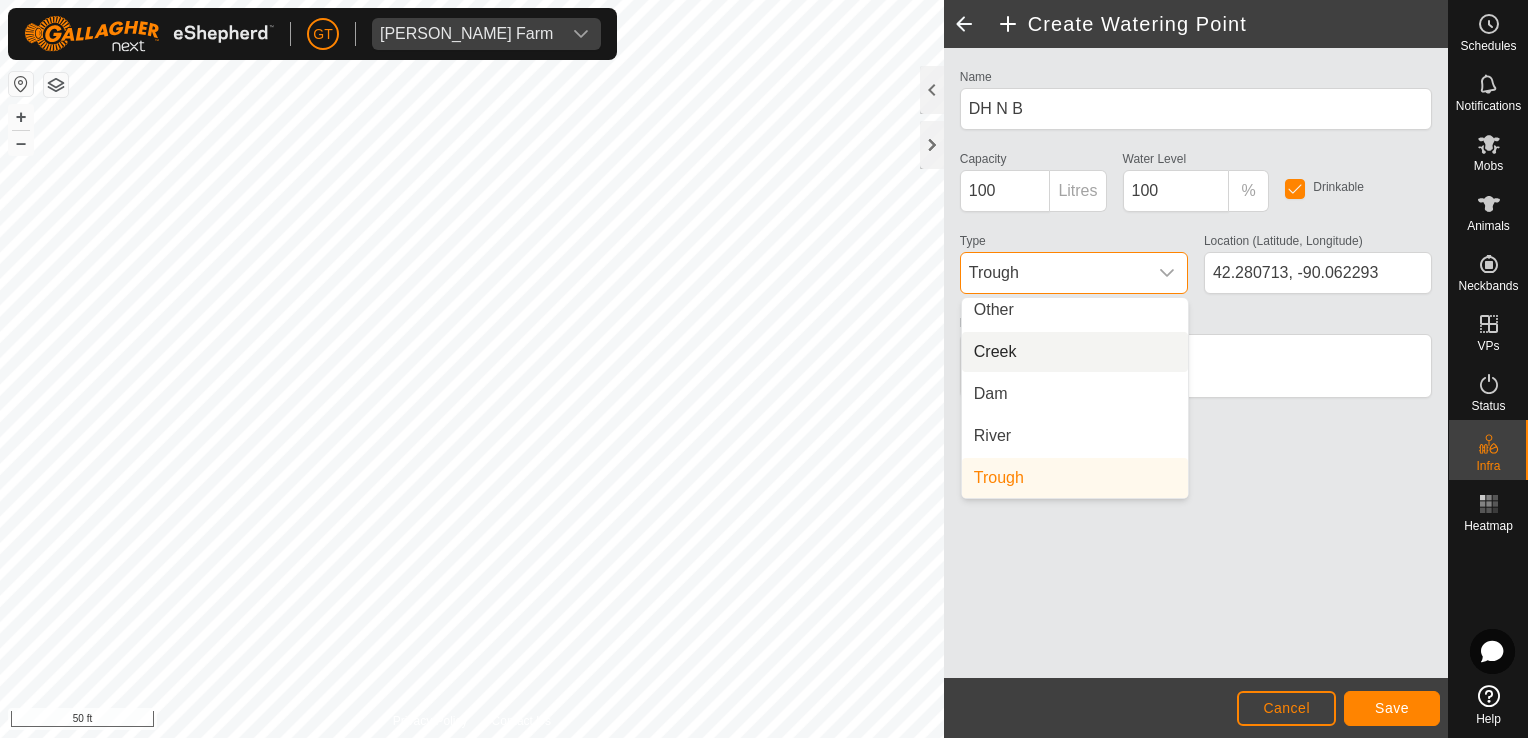 click on "Creek" at bounding box center (1075, 352) 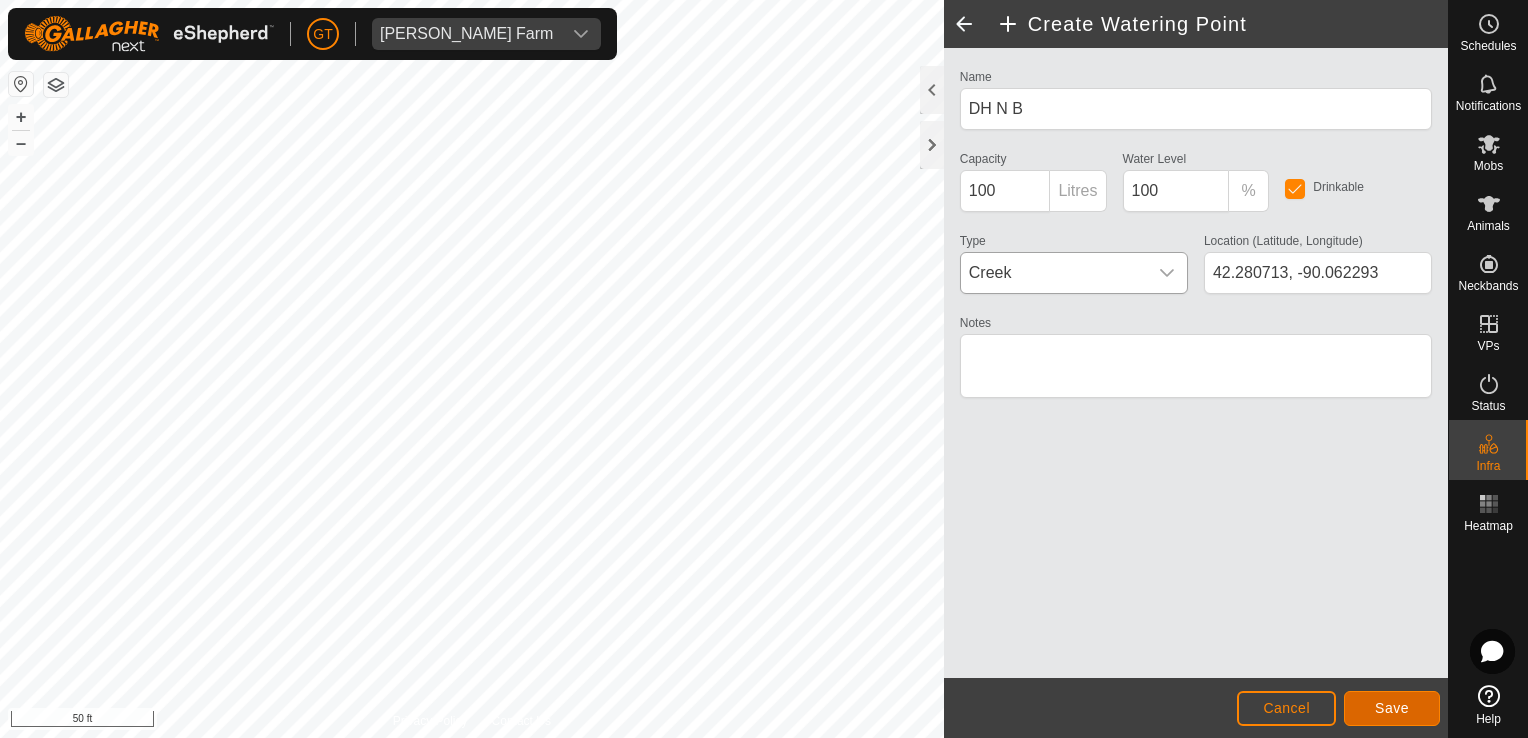 click on "Save" 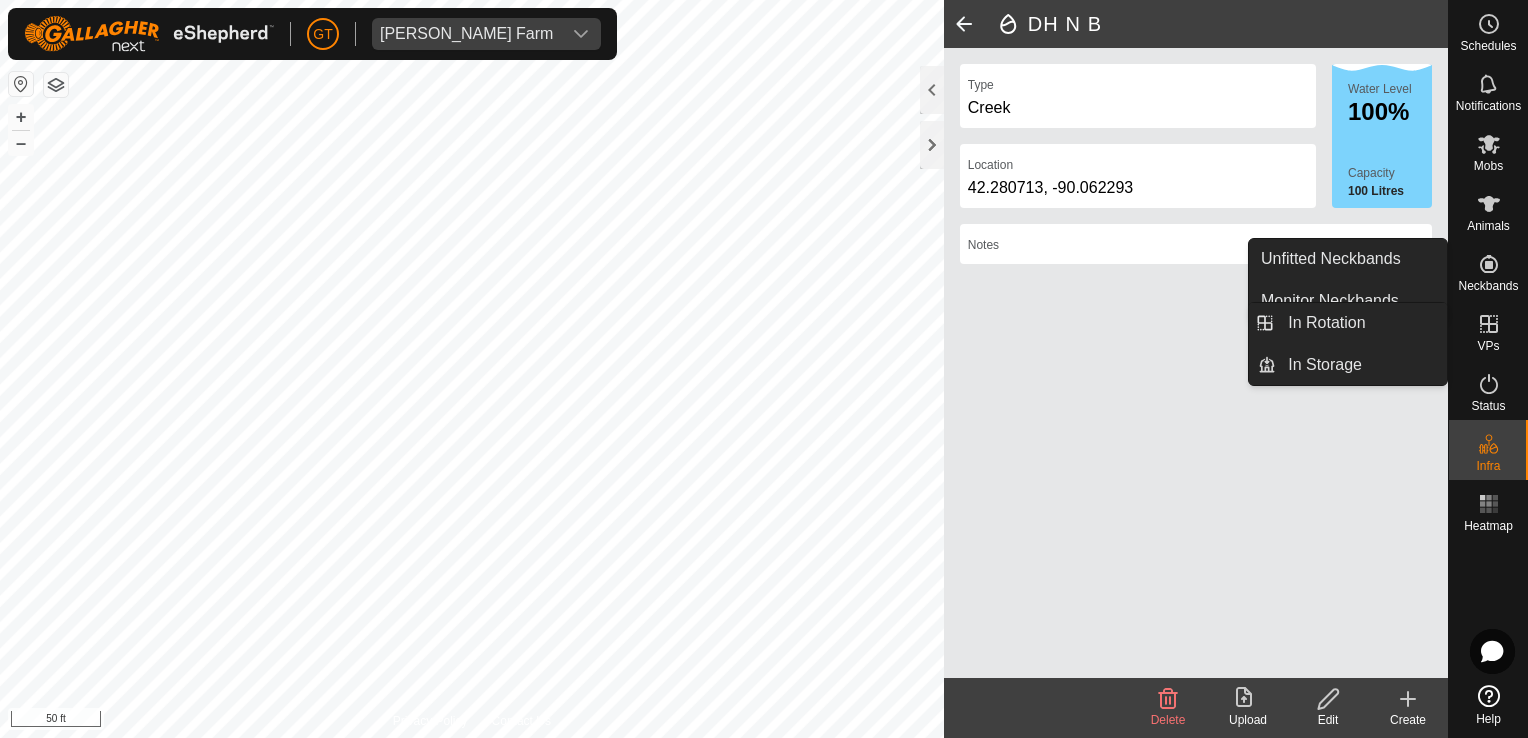 click 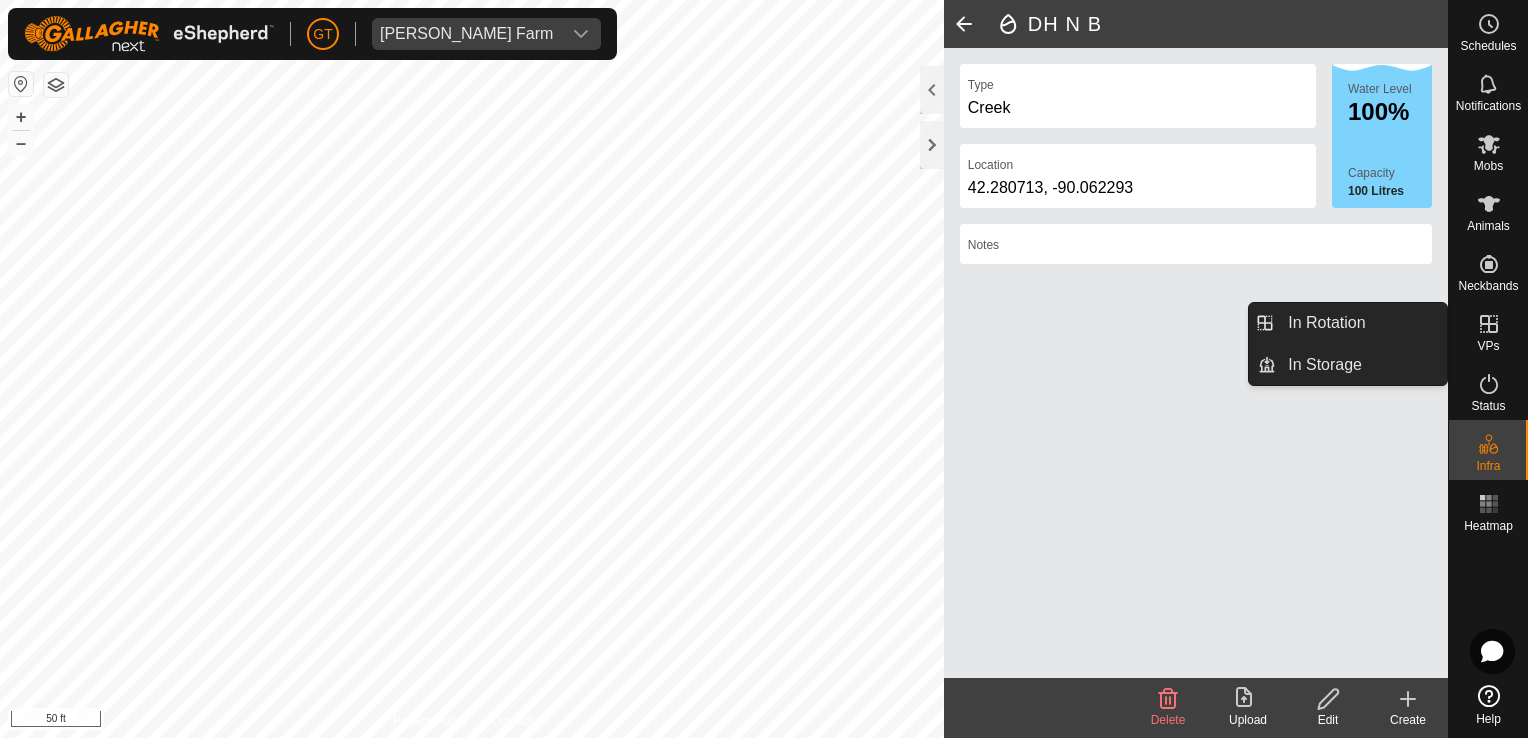 click 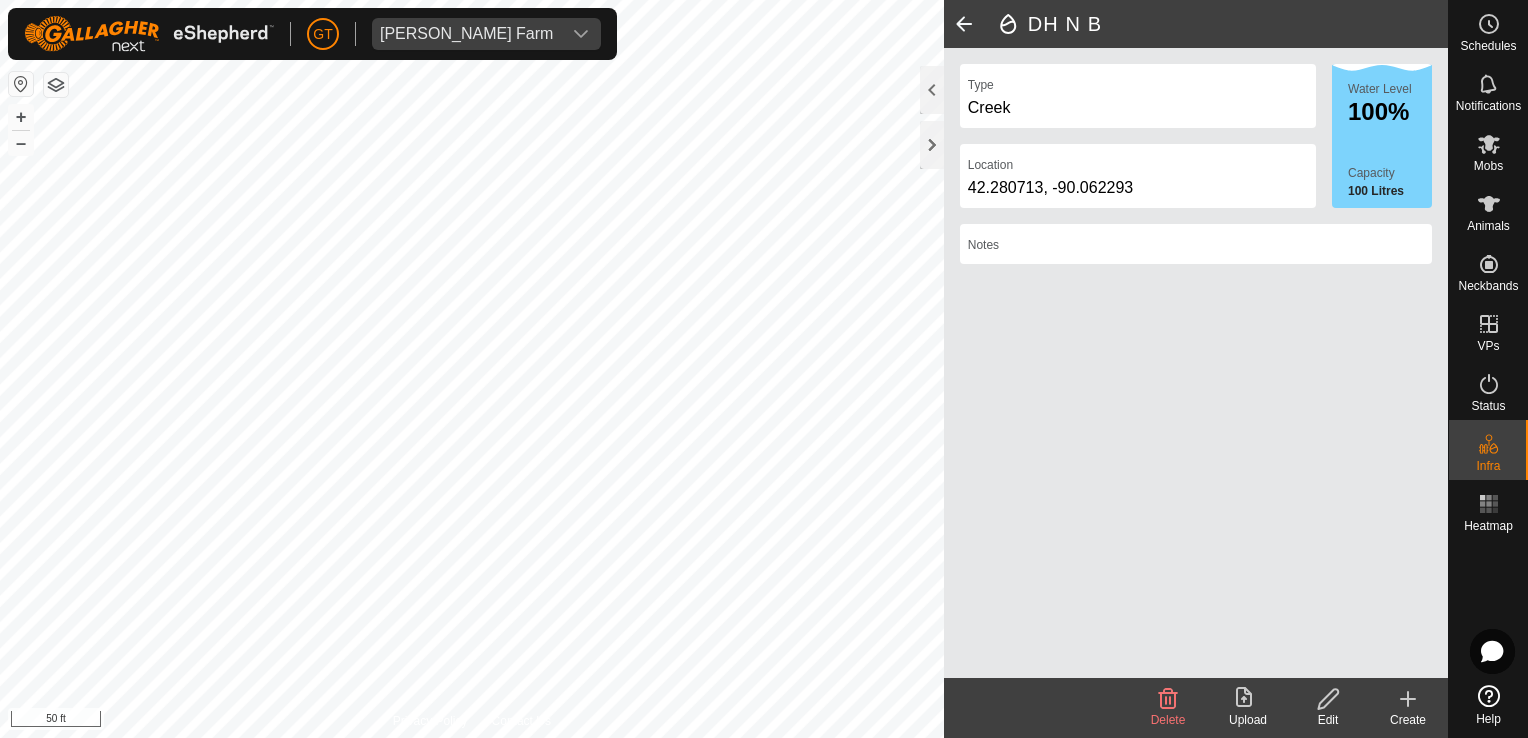 click 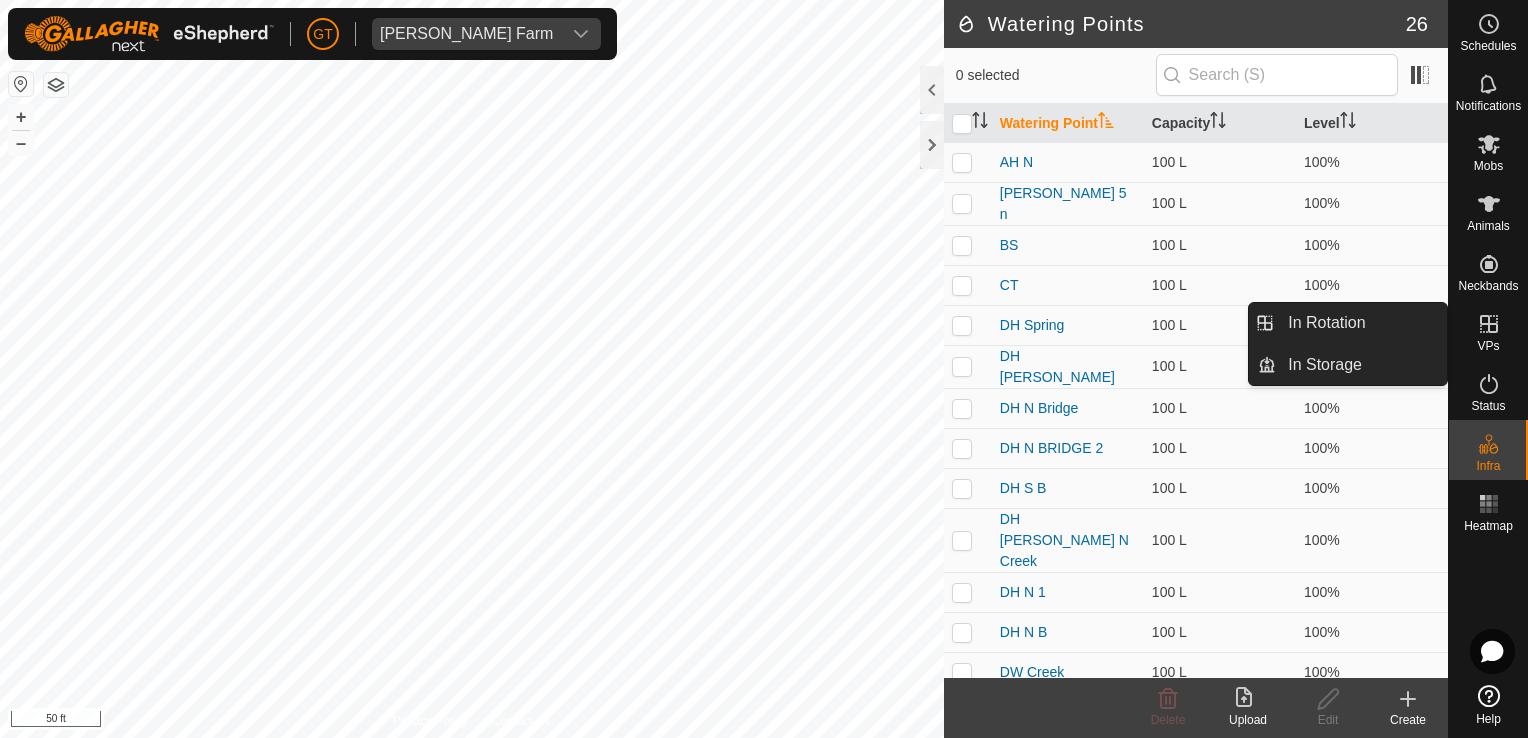 click 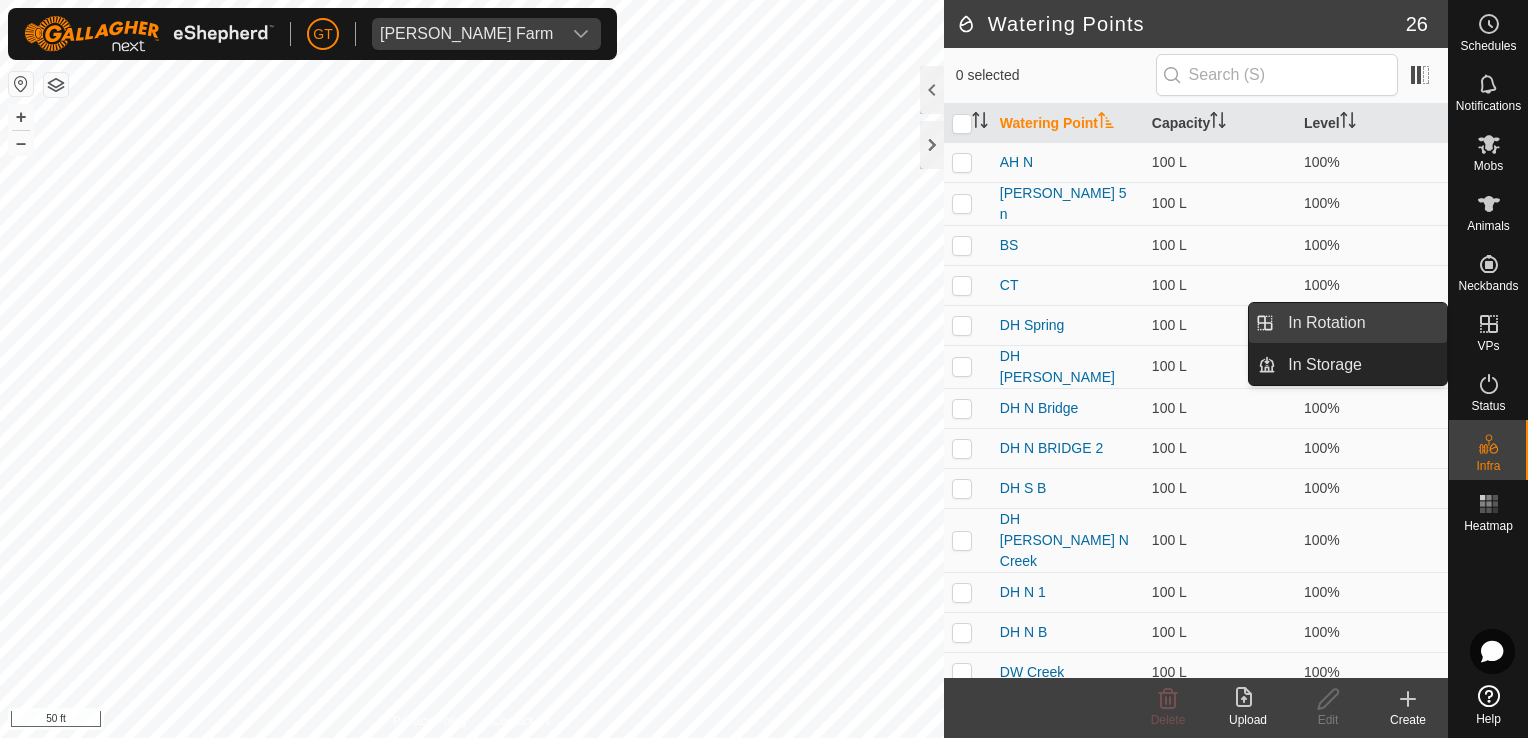 click on "In Rotation" at bounding box center (1361, 323) 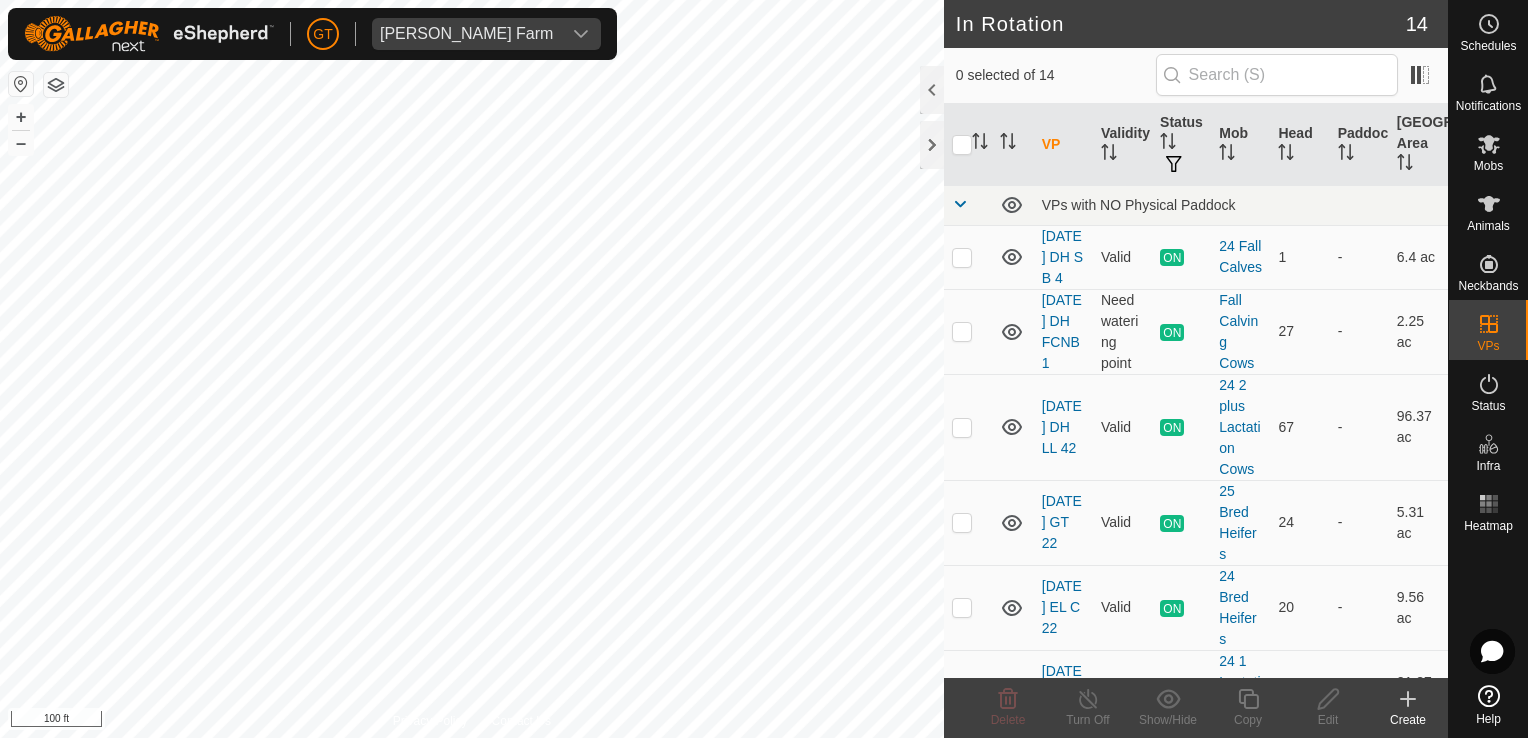 click on "[PERSON_NAME] Farm Schedules Notifications Mobs Animals Neckbands VPs Status Infra Heatmap Help In Rotation 14 0 selected of 14     VP   Validity   Status   Mob   Head   Paddock   Grazing Area   VPs with NO Physical Paddock  [DATE]  DH  S B 4  Valid  ON  24 Fall Calves   1   -   6.4 ac  [DATE]  DH  FCNB 1  Need watering point  ON  Fall Calving Cows   27   -   2.25 ac  [DATE]   DH LL  42  Valid  ON  24 2 plus Lactation Cows   67   -   96.37 ac  [DATE]  GT 22  Valid  ON  25 Bred Heifers   24   -   5.31 ac  [DATE]  EL  C 22  Valid  ON  24 Bred Heifers   20   -   9.56 ac  [DATE]   LL  S  11  Valid  ON  24 1 Lactation Cows   21   -   21.37 ac  [DATE]   DH LL 41  Valid  OFF  -   0   -   94.37 ac  [DATE]  GT  7  Valid  OFF  -   0   -   9.66 ac  [DATE]  EL C 9  Valid  OFF  -   0   -   9.07 ac  [DATE]  [PERSON_NAME] 6  Valid  OFF  -   0   -   9.34 ac  [DATE]  EL C 8  Valid  OFF  -   0   -   8.33 ac  [DATE]   LL40  Valid  OFF  -   0   -   18.9 ac  [DATE]   DH  LL  6" at bounding box center [764, 369] 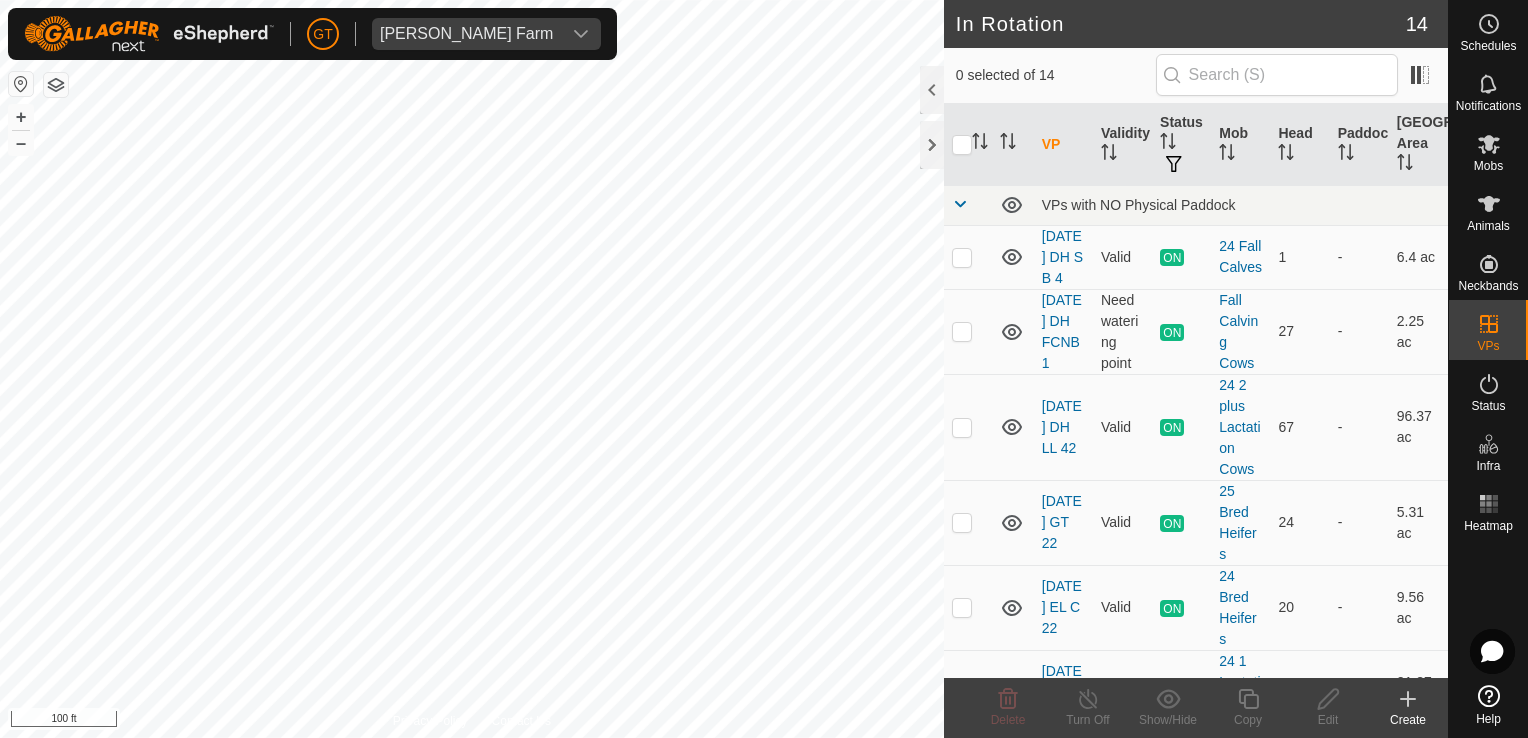 checkbox on "true" 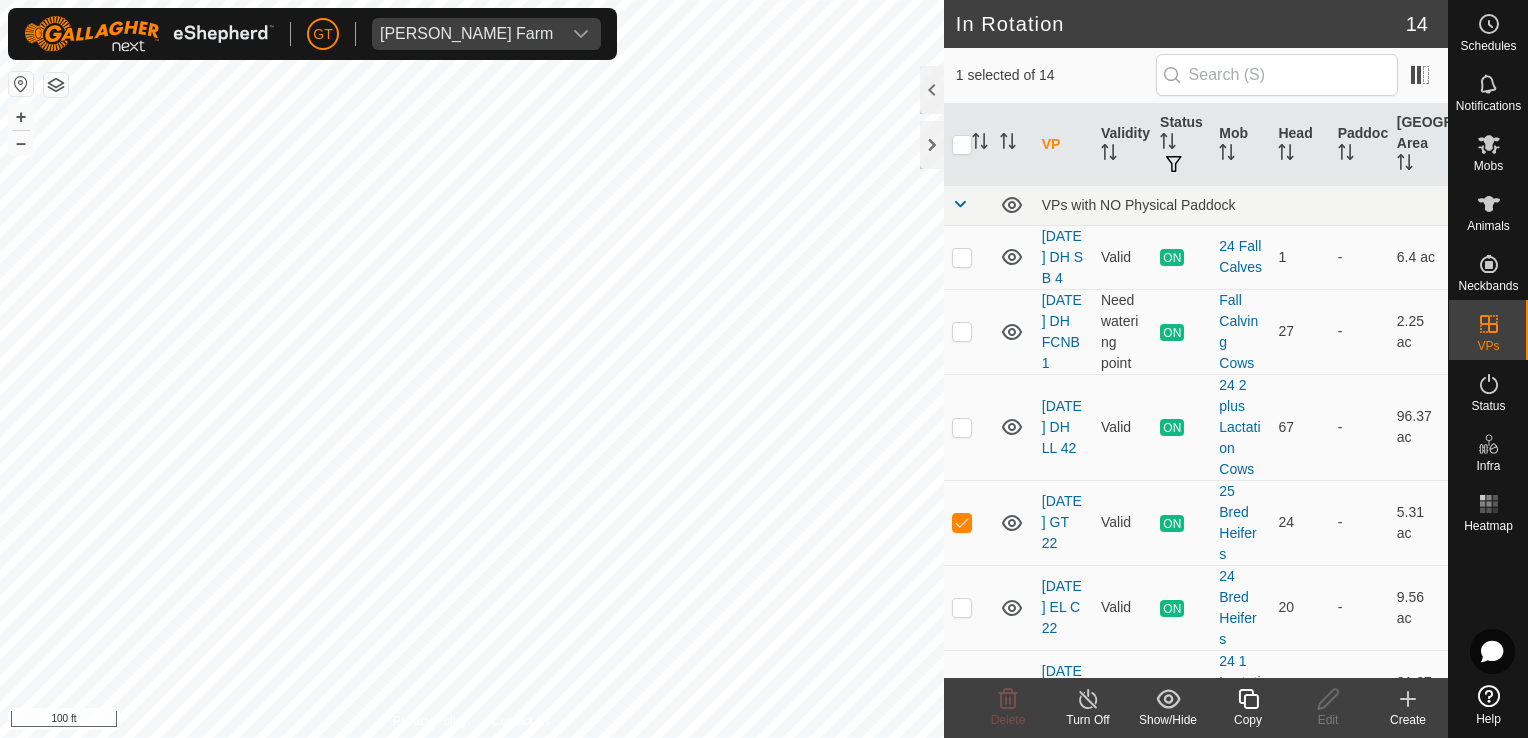click on "Copy" 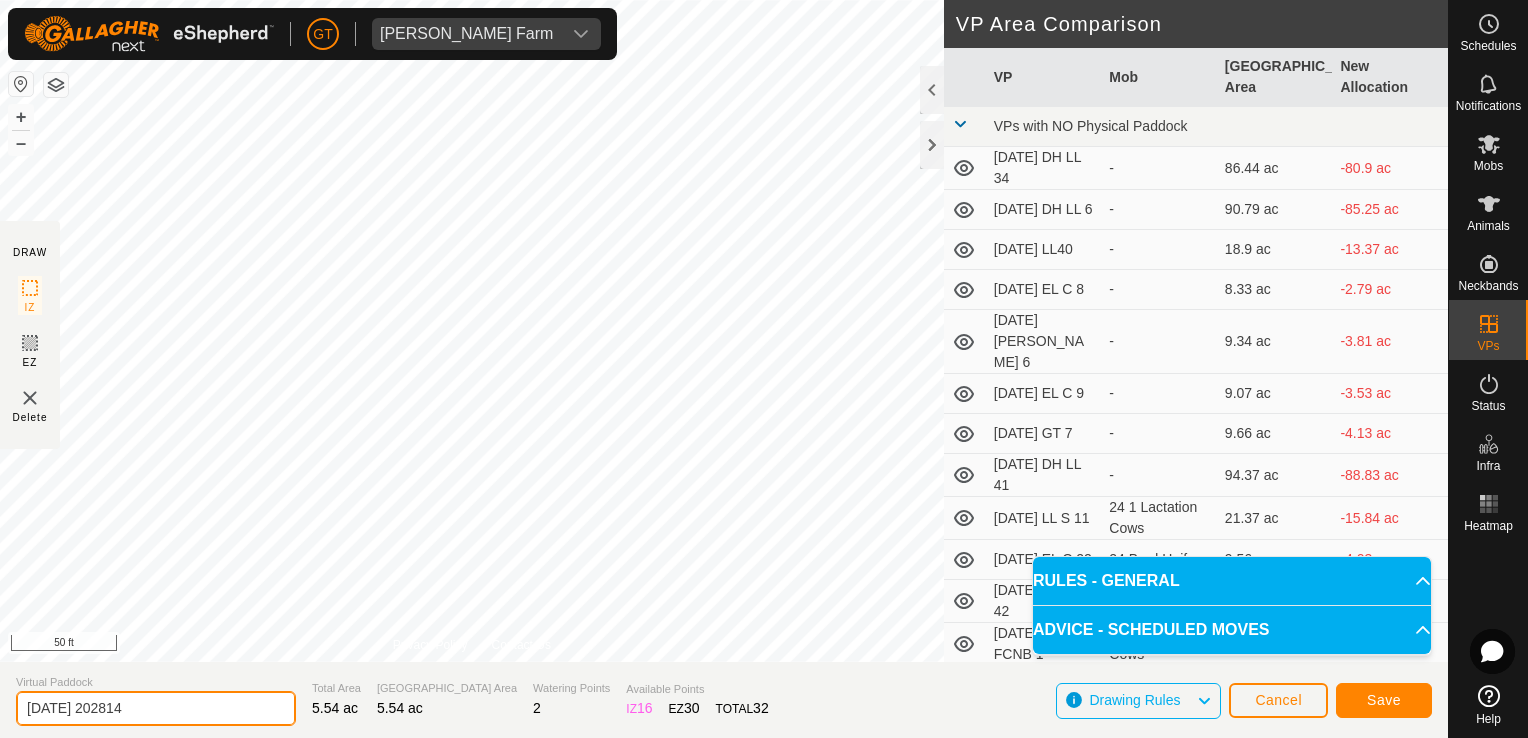 click on "[DATE] 202814" 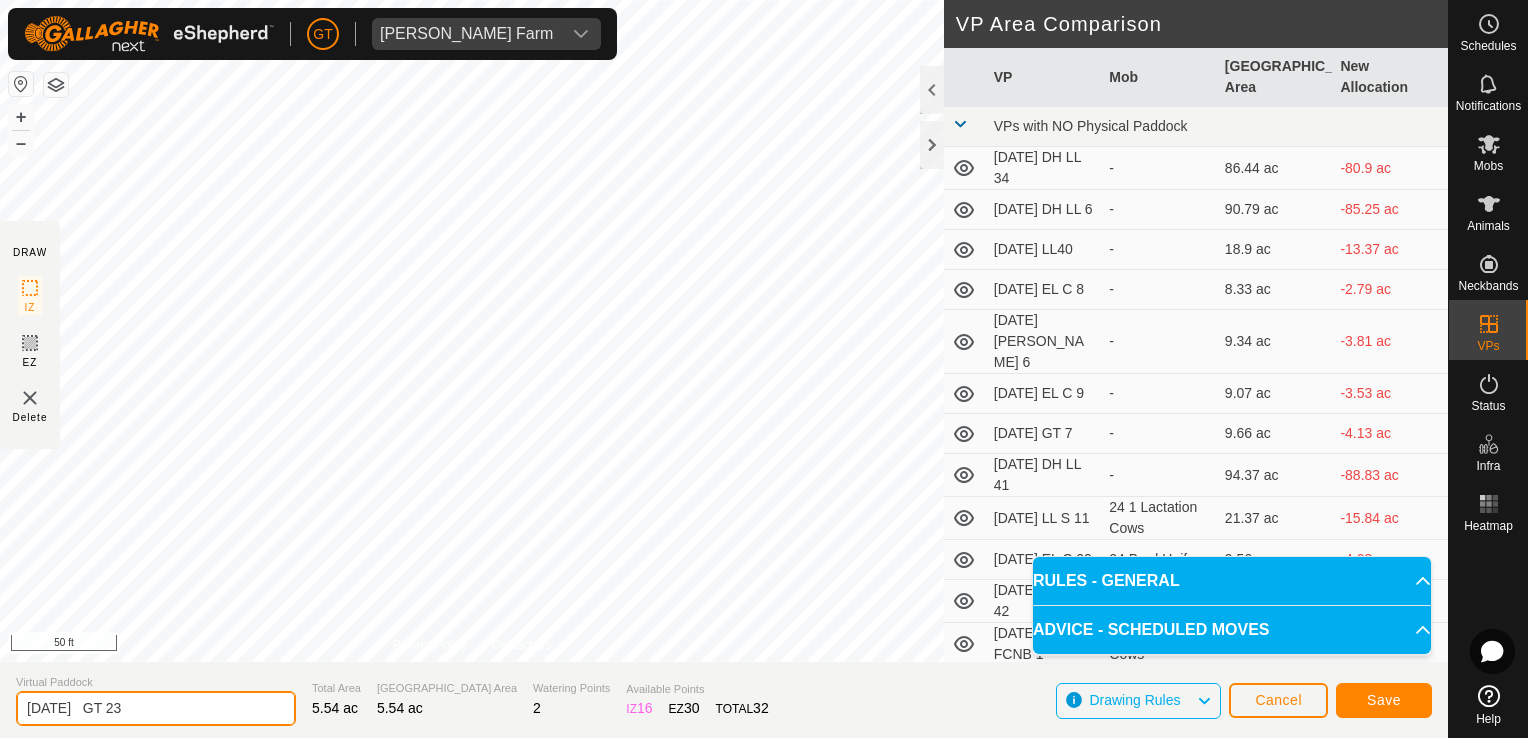 type on "[DATE]   GT 23" 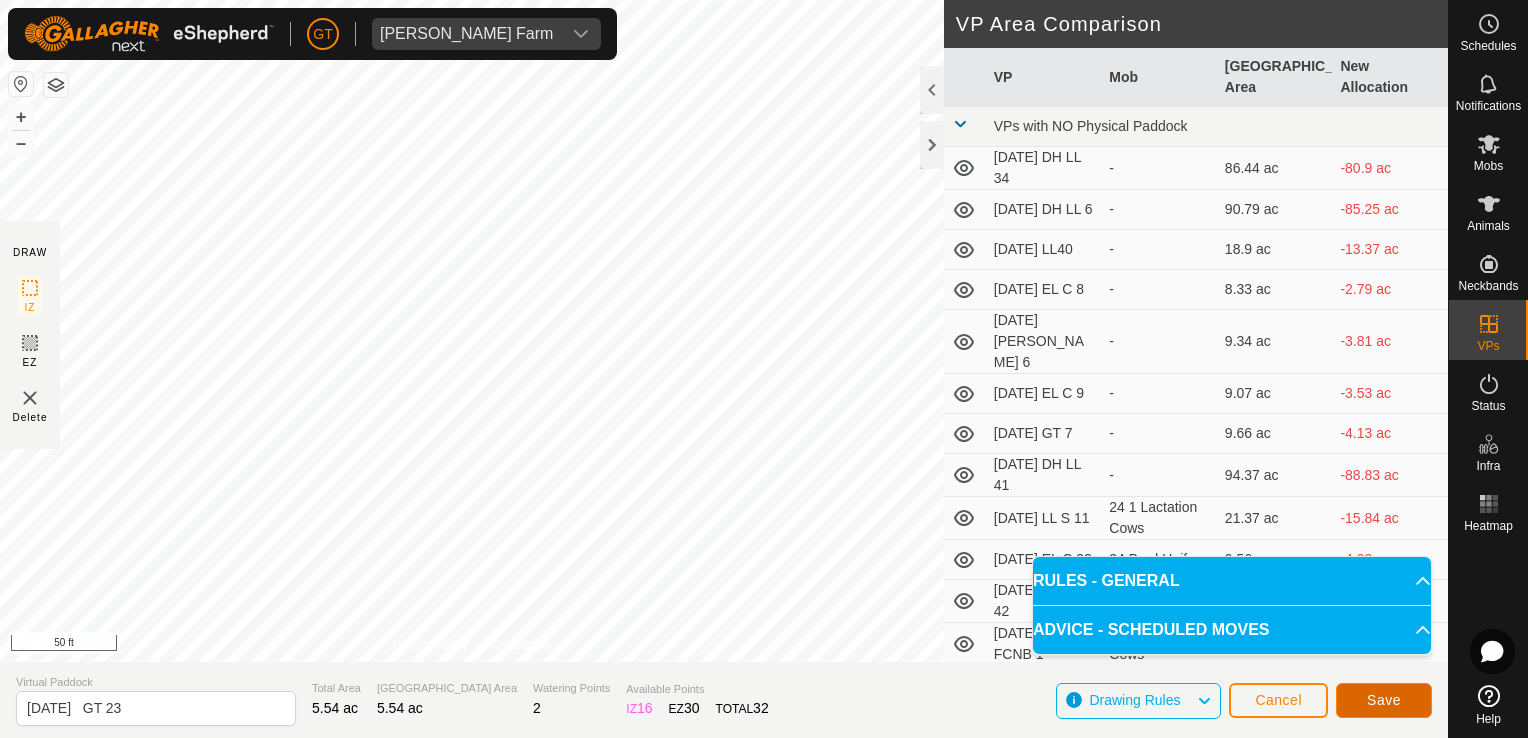 click on "Save" 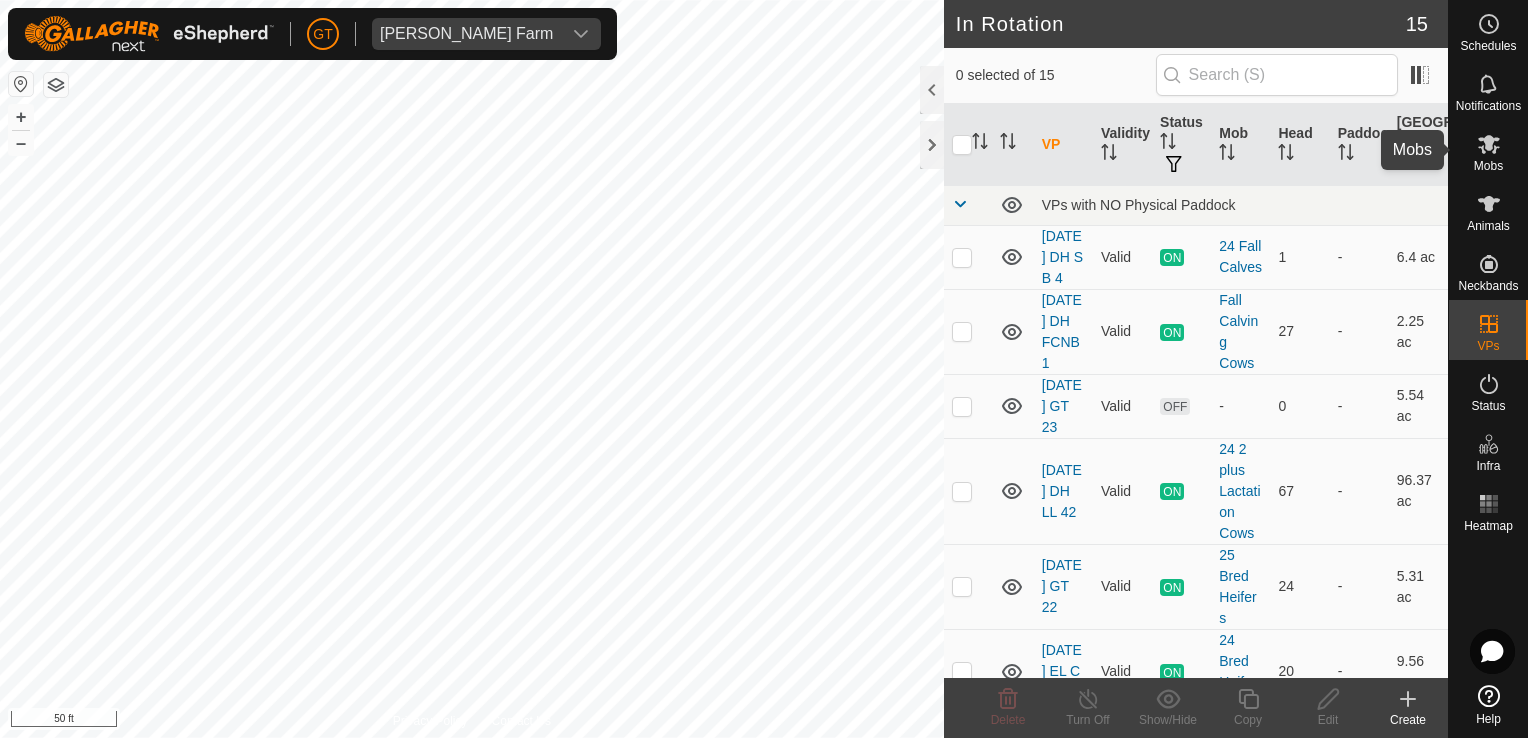 click 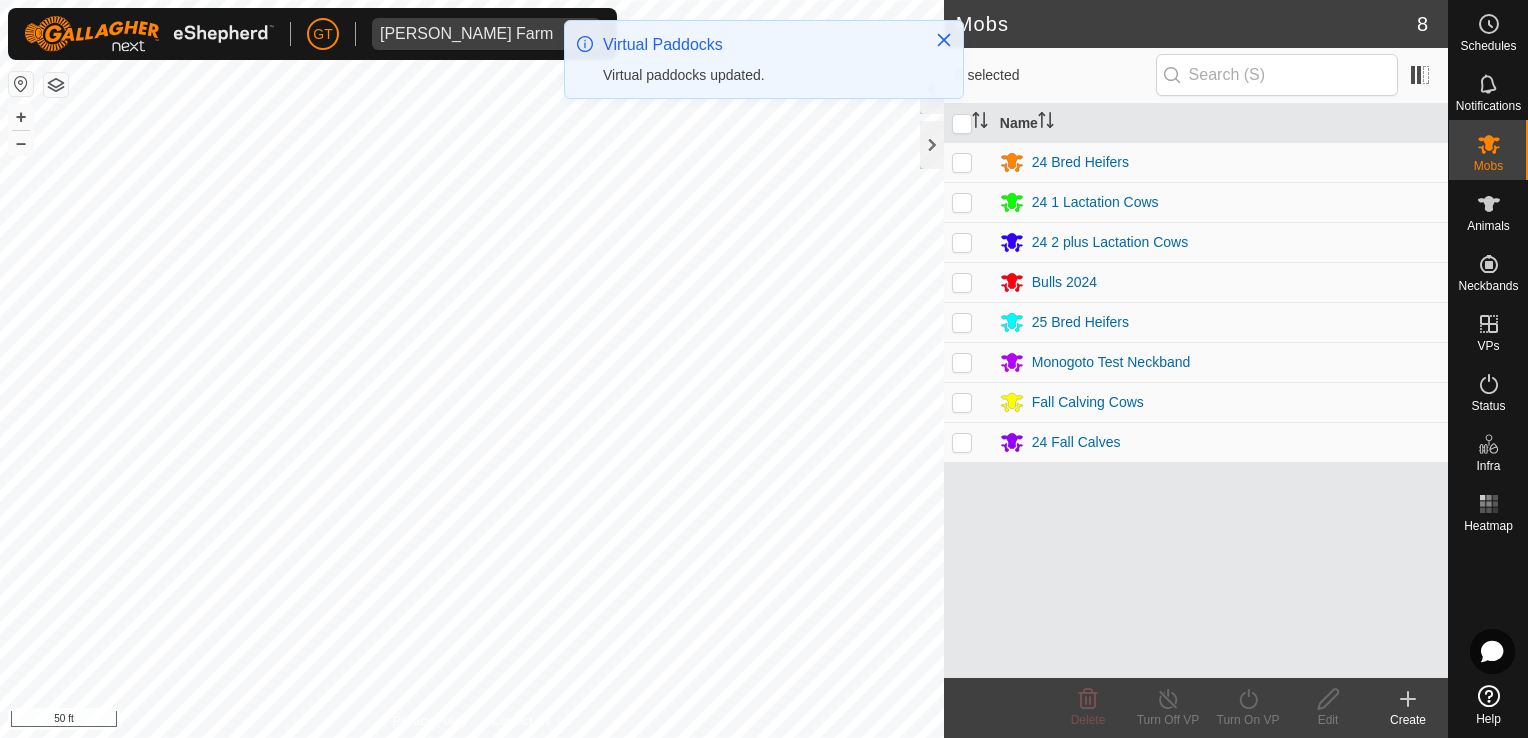 click at bounding box center (968, 322) 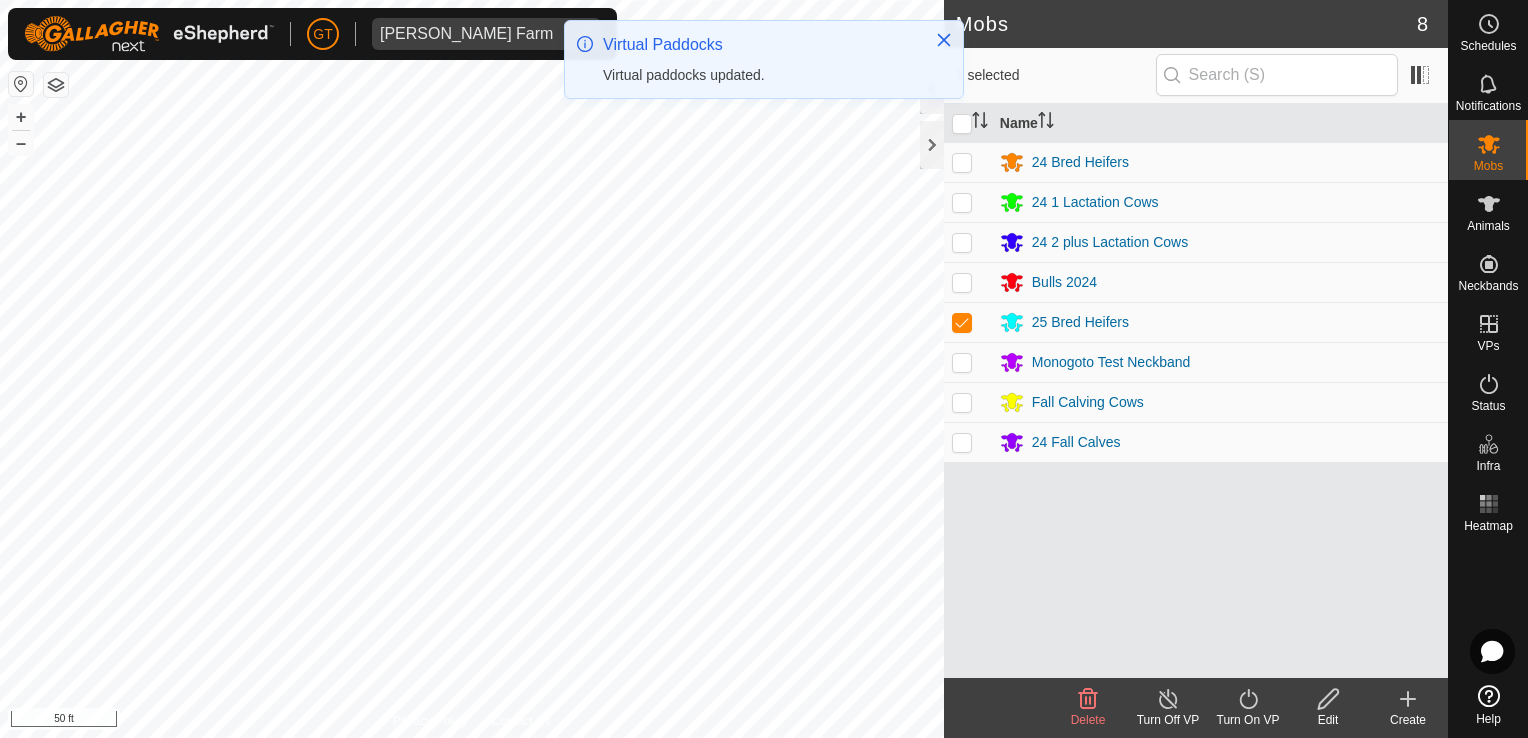 click at bounding box center (962, 322) 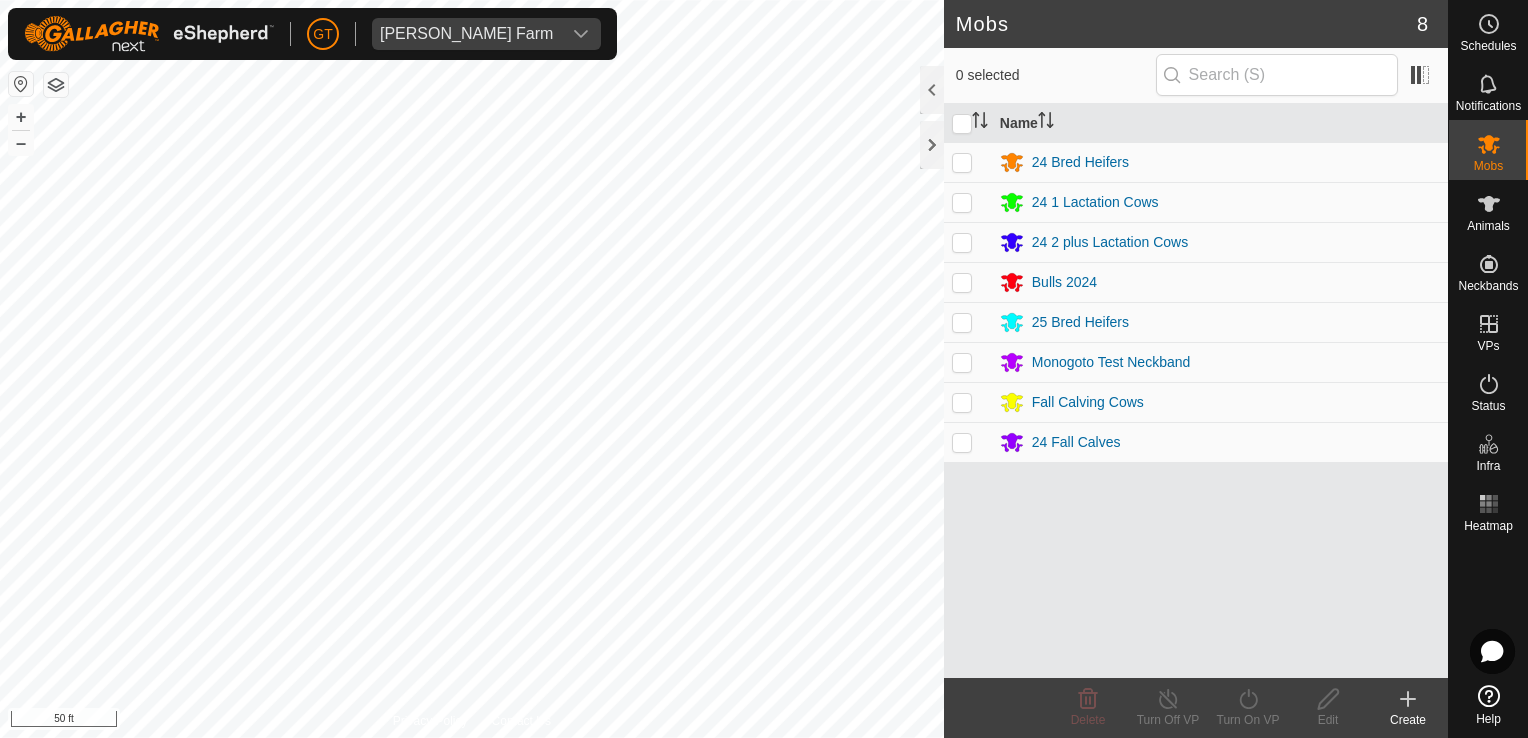 click at bounding box center [962, 322] 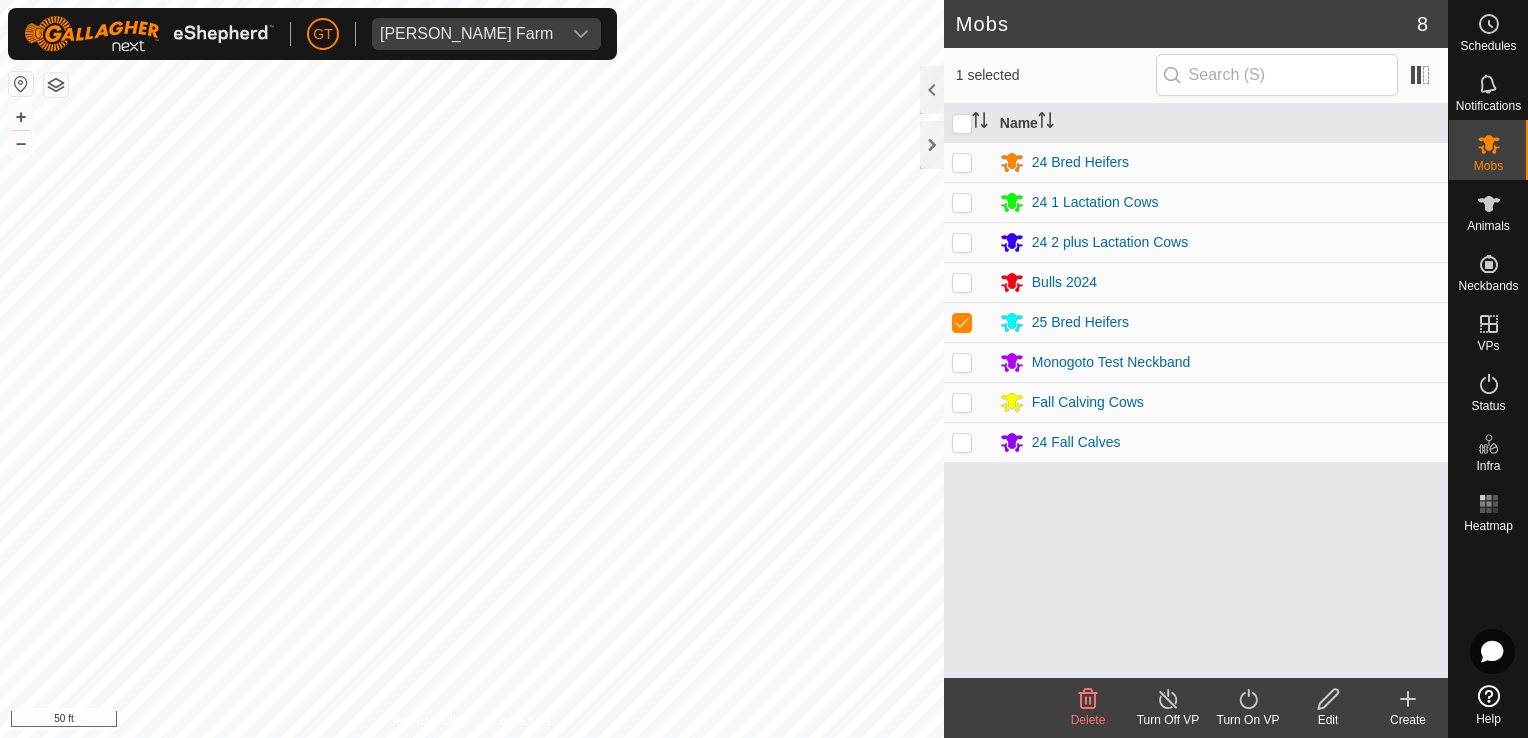 click 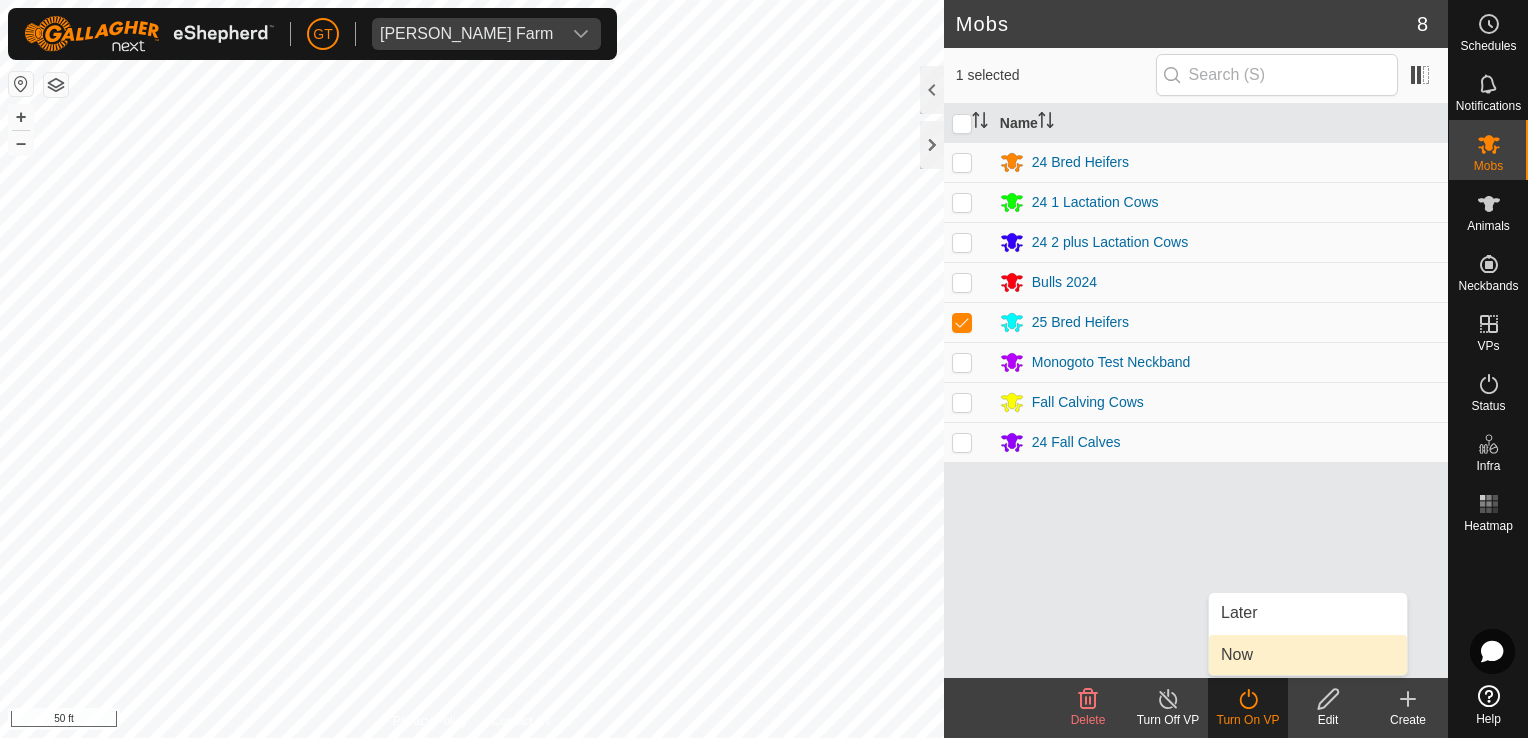 click on "Now" at bounding box center [1308, 655] 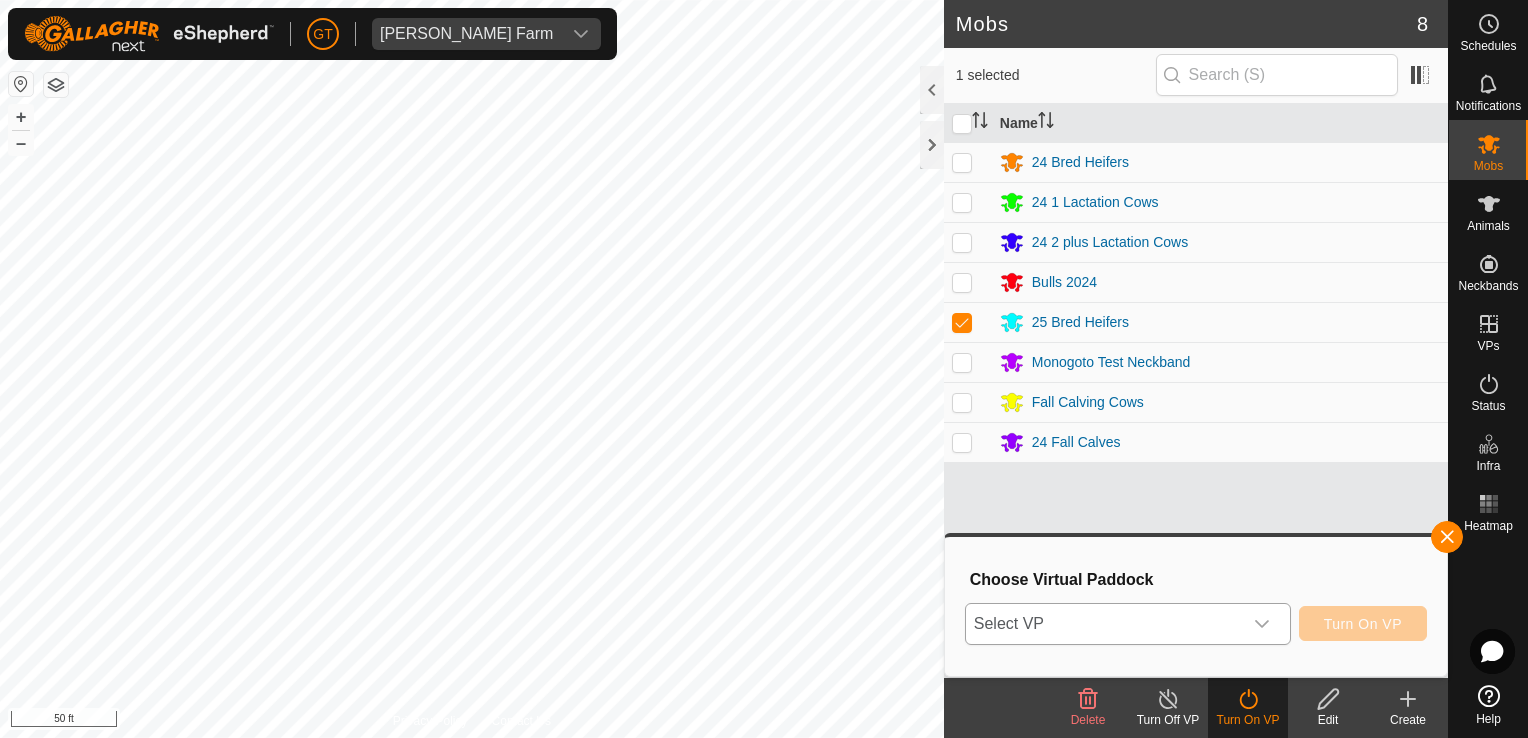 click 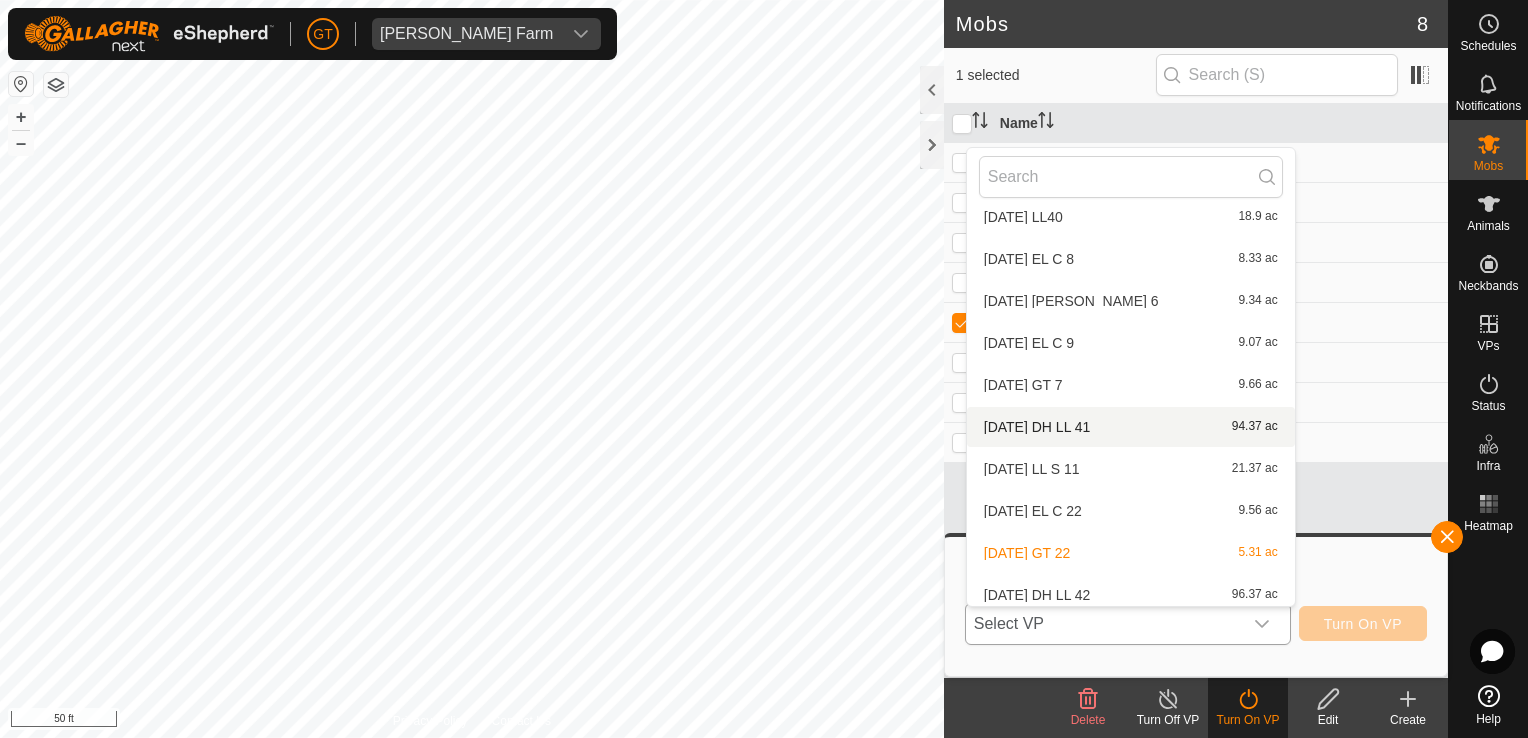 scroll, scrollTop: 274, scrollLeft: 0, axis: vertical 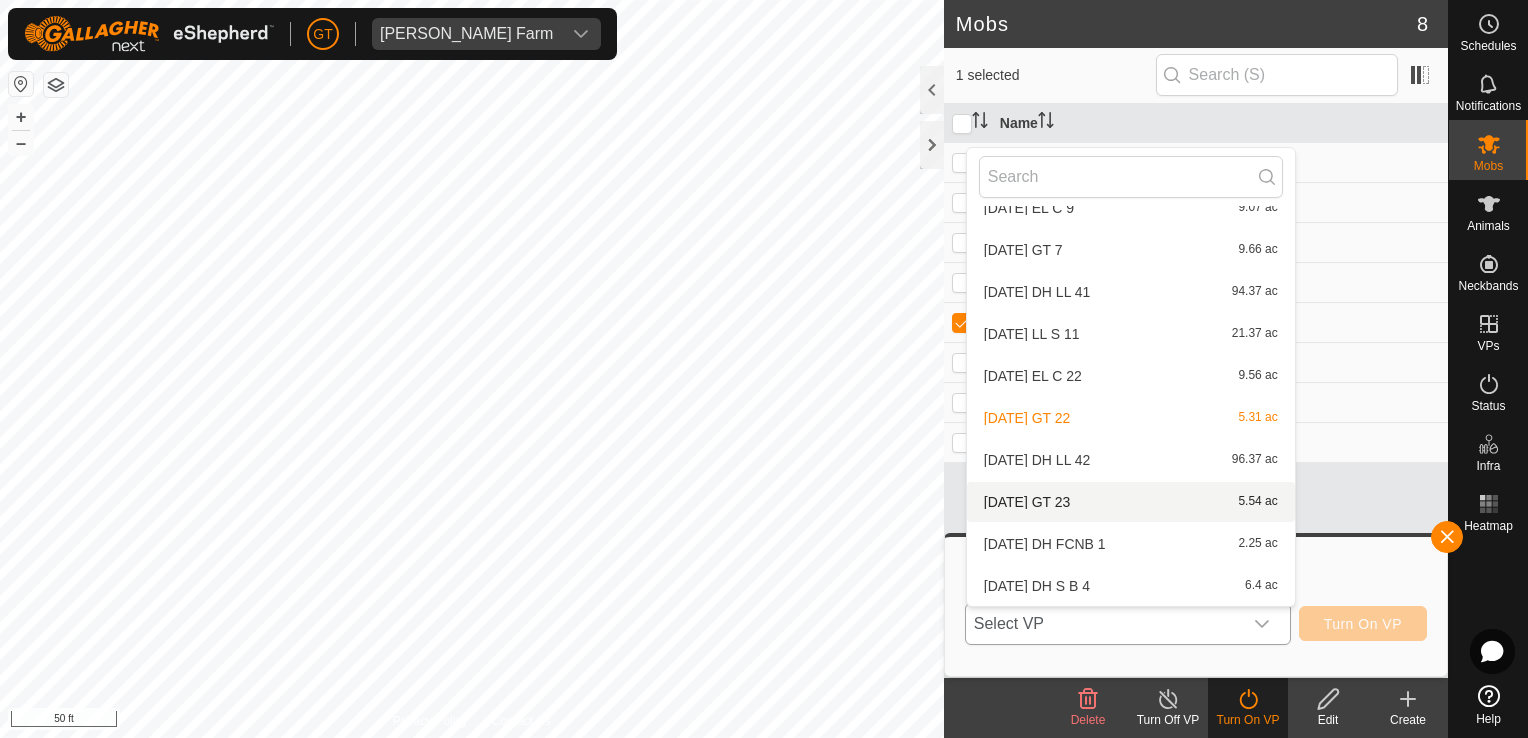 click on "[DATE]   GT 23  5.54 ac" at bounding box center (1131, 502) 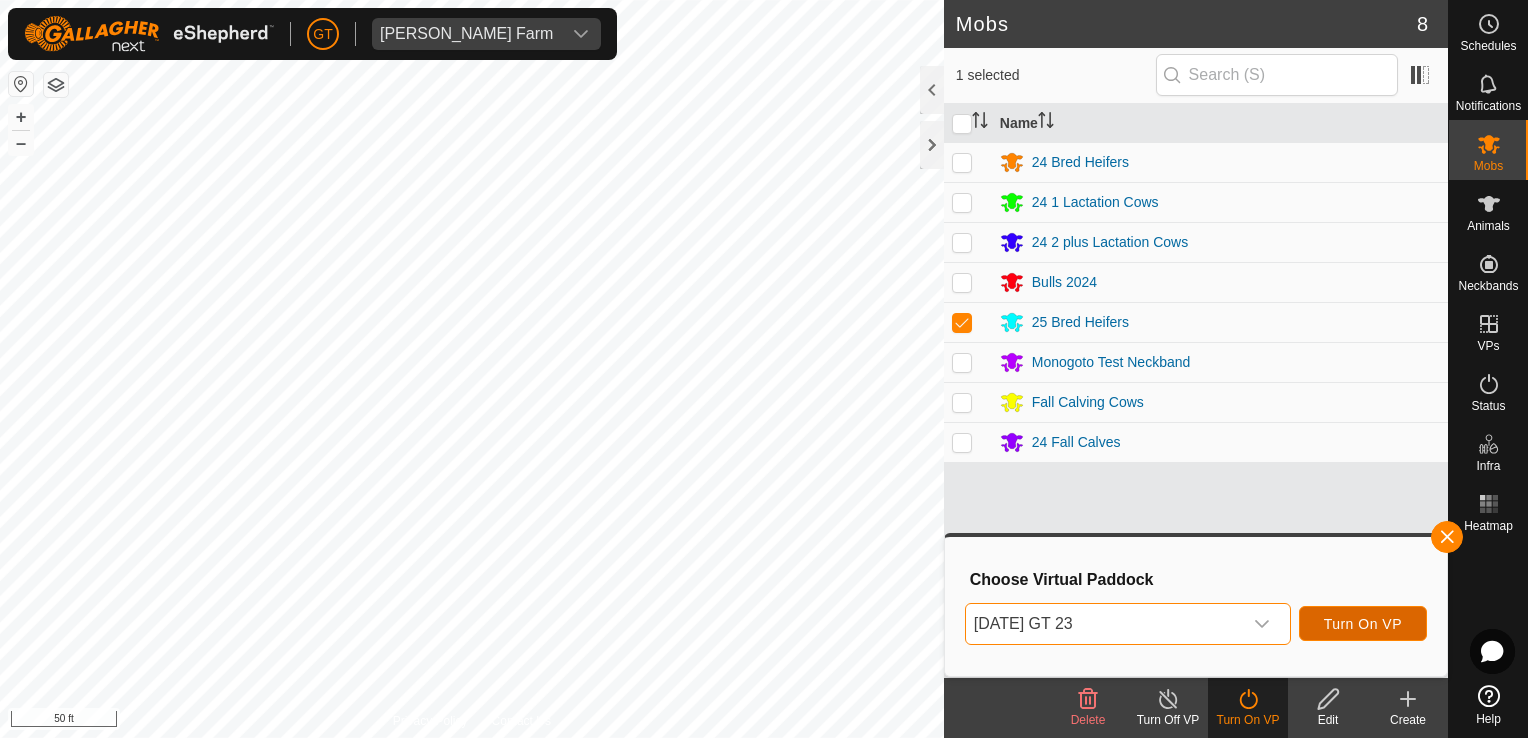 click on "Turn On VP" at bounding box center [1363, 624] 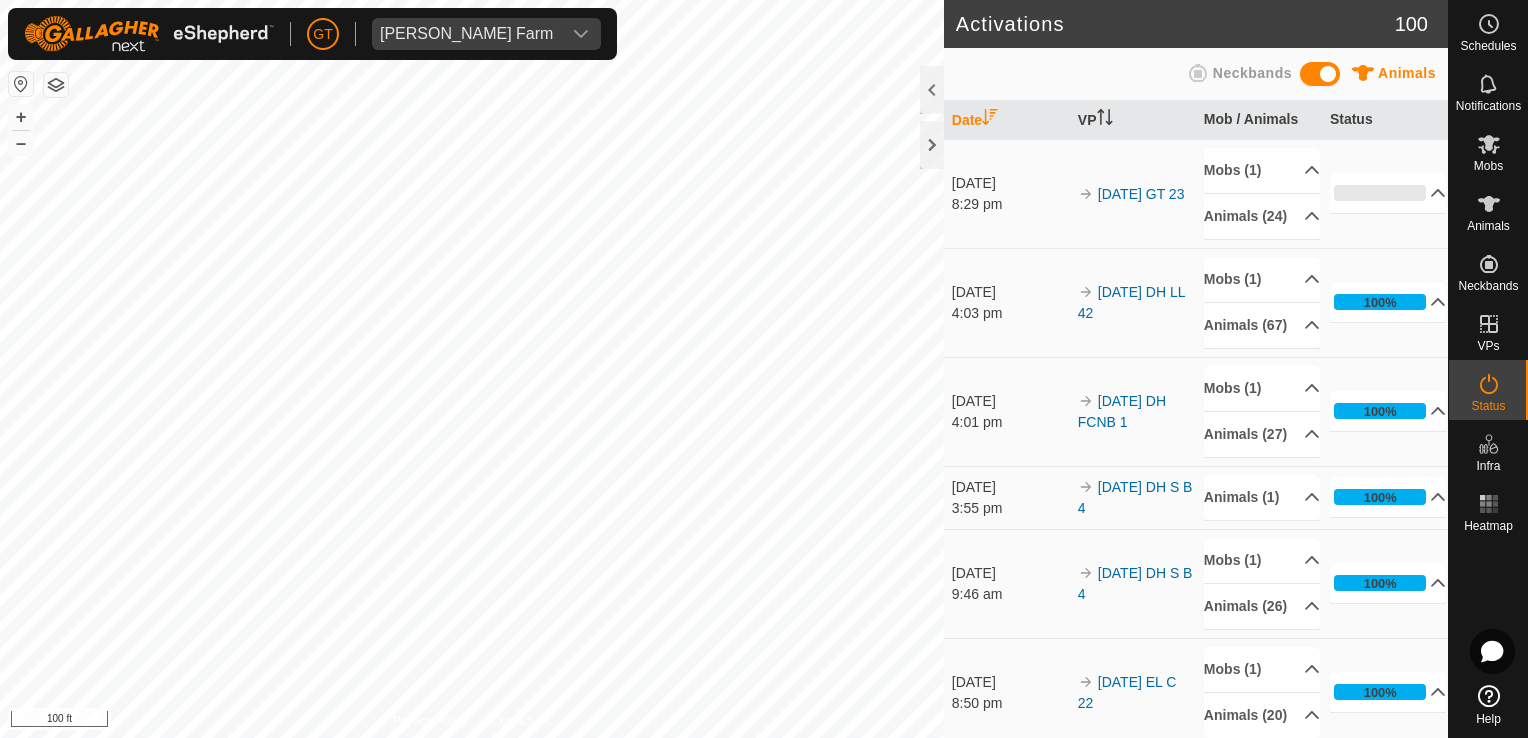 click on "Activations 100 Animals Neckbands   Date   VP   Mob / Animals   Status  [DATE] 8:29 pm 2025-07-28   GT 23 Mobs (1)  25 Bred Heifers  Animals [PHONE_NUMBER]627   24652   24445   24618   24578   24693   24467   24616   24592   24564   24625   24513   14   24576   24600   24577   24619   24442   24547   24650   24675  0% In Progress Pending  24  Sent   0  Completed Confirmed   0  Overridden  0  Cancelled   0  [DATE] 4:03 pm 2025-07-28   DH LL  42 Mobs (1)  24 2 plus Lactation Cows  Animals [PHONE_NUMBER]6   625   502   698   618   638   649   647   467   631   665   651   628   0438   616   624   521   652   572   561   613   599   601   564   577Female   661   523   619   516   654   670   668   611   656   584   646   645   636   634   513   664   484Male   578   586   662   592   627   657   455   453   653   442   600   608   604   567   514   663   672   644   5412   660   593  100% In Progress Pending  0  Sent   0  Completed Confirmed   67  Overridden  0   0" 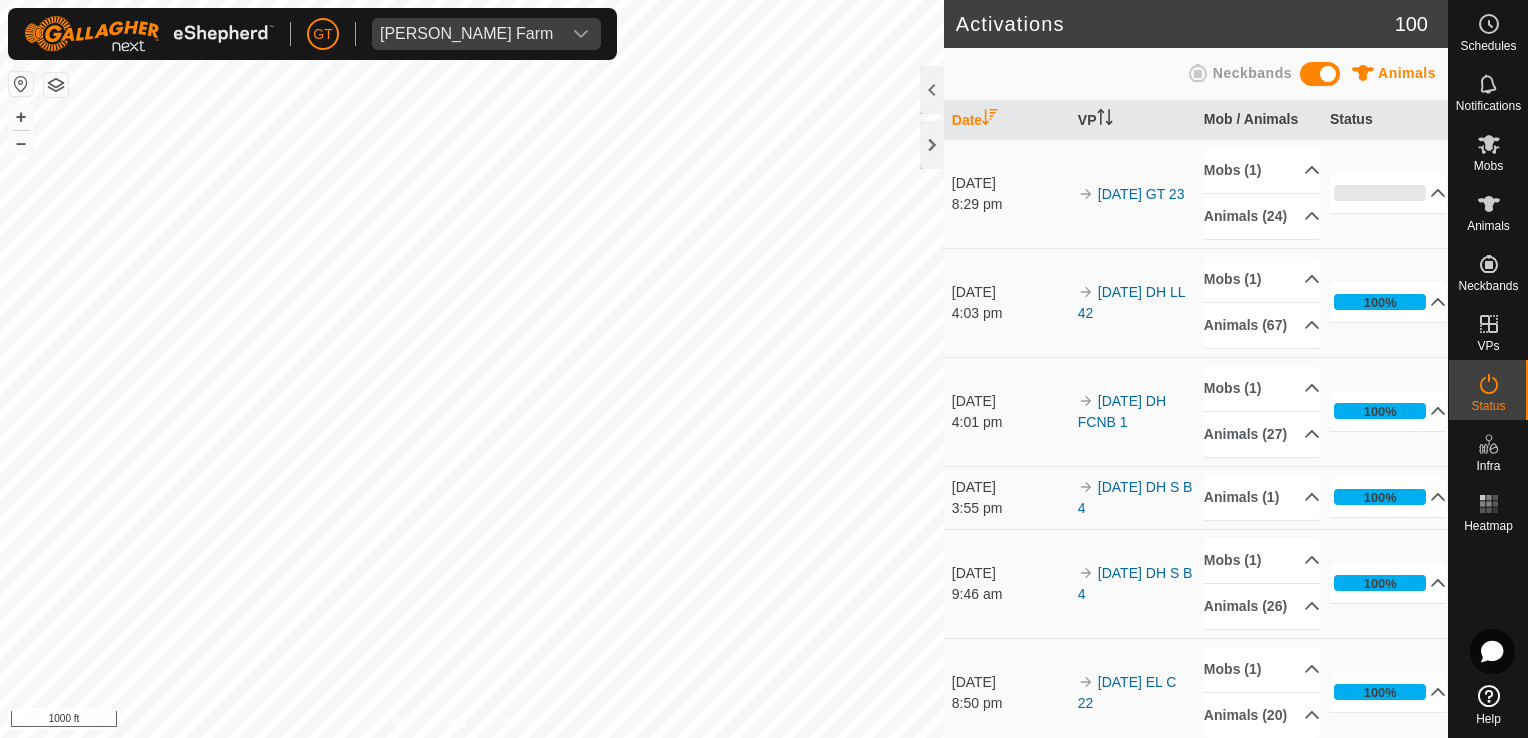 click on "Activations 100 Animals Neckbands   Date   VP   Mob / Animals   Status  [DATE] 8:29 pm 2025-07-28   GT 23 Mobs (1)  25 Bred Heifers  Animals [PHONE_NUMBER]627   24652   24445   24618   24578   24693   24467   24616   24592   24564   24625   24513   14   24576   24600   24577   24619   24442   24547   24650   24675  0% In Progress Pending  24  Sent   0  Completed Confirmed   0  Overridden  0  Cancelled   0  [DATE] 4:03 pm 2025-07-28   DH LL  42 Mobs (1)  24 2 plus Lactation Cows  Animals [PHONE_NUMBER]6   625   502   698   618   638   649   647   467   631   665   651   628   0438   616   624   521   652   572   561   613   599   601   564   577Female   661   523   619   516   654   670   668   611   656   584   646   645   636   634   513   664   484Male   578   586   662   592   627   657   455   453   653   442   600   608   604   567   514   663   672   644   5412   660   593  100% In Progress Pending  0  Sent   0  Completed Confirmed   67  Overridden  0   0" 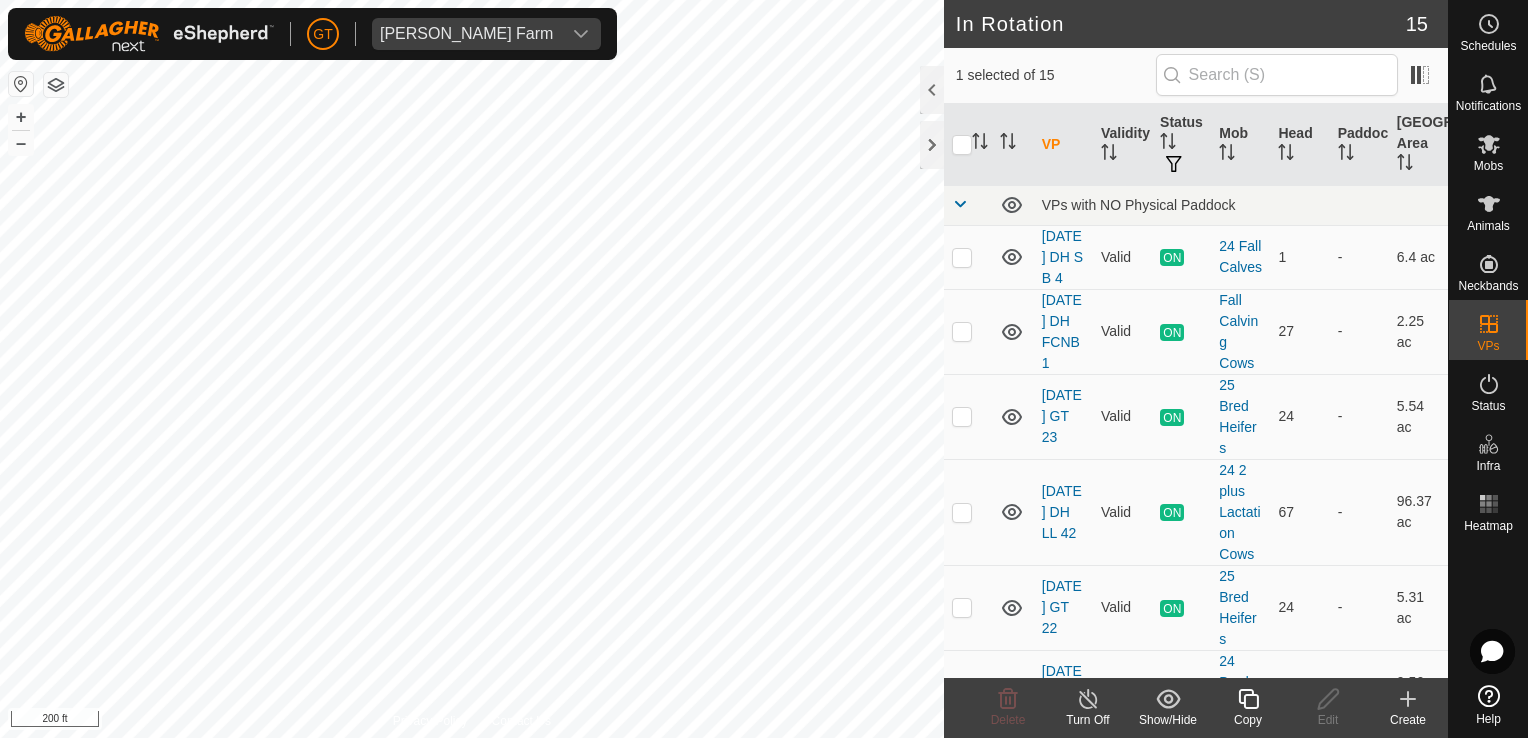 click 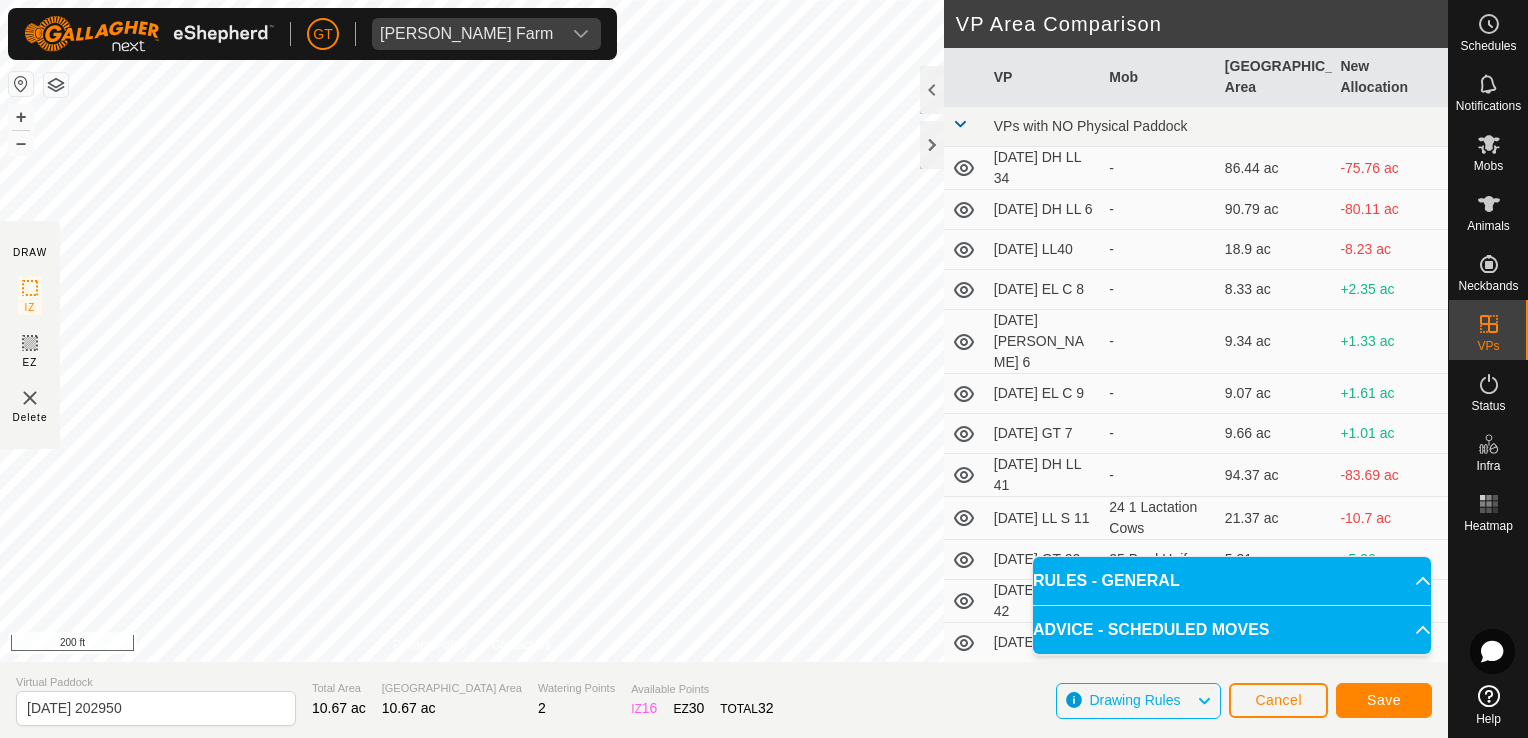 click on "DRAW IZ EZ Delete Privacy Policy Contact Us + – ⇧ i 200 ft VP Area Comparison     VP   Mob   Grazing Area   New Allocation  VPs with NO Physical Paddock  [DATE]   DH LL 34  -  86.44 ac  -75.76 ac  [DATE]   DH  LL  6  -  90.79 ac  -80.11 ac  [DATE]   LL40  -  18.9 ac  -8.23 ac  [DATE]  EL C 8  -  8.33 ac  +2.35 ac  [DATE]  [PERSON_NAME] 6  -  9.34 ac  +1.33 ac  [DATE]  EL C 9  -  9.07 ac  +1.61 ac  [DATE]  GT  7  -  9.66 ac  +1.01 ac  [DATE]   DH LL 41  -  94.37 ac  -83.69 ac  [DATE]   LL  S  11   24 1 Lactation Cows   21.37 ac  -10.7 ac  [DATE]  GT 22   25 Bred Heifers   5.31 ac  +5.36 ac  [DATE]   DH LL  42   24 2 plus Lactation Cows   96.37 ac  -85.7 ac  [DATE]   GT 23   25 Bred Heifers   5.54 ac  +5.14 ac  [DATE]  DH  FCNB 1   Fall Calving Cows   2.25 ac  +8.43 ac  [DATE]  DH  S B 4   24 Fall Calves   6.4 ac  +4.27 ac Virtual Paddock [DATE] 202950 Total Area 10.67 ac [GEOGRAPHIC_DATA] Area 10.67 ac Watering Points 2 Available Points  IZ   16  EZ  30  TOTAL" 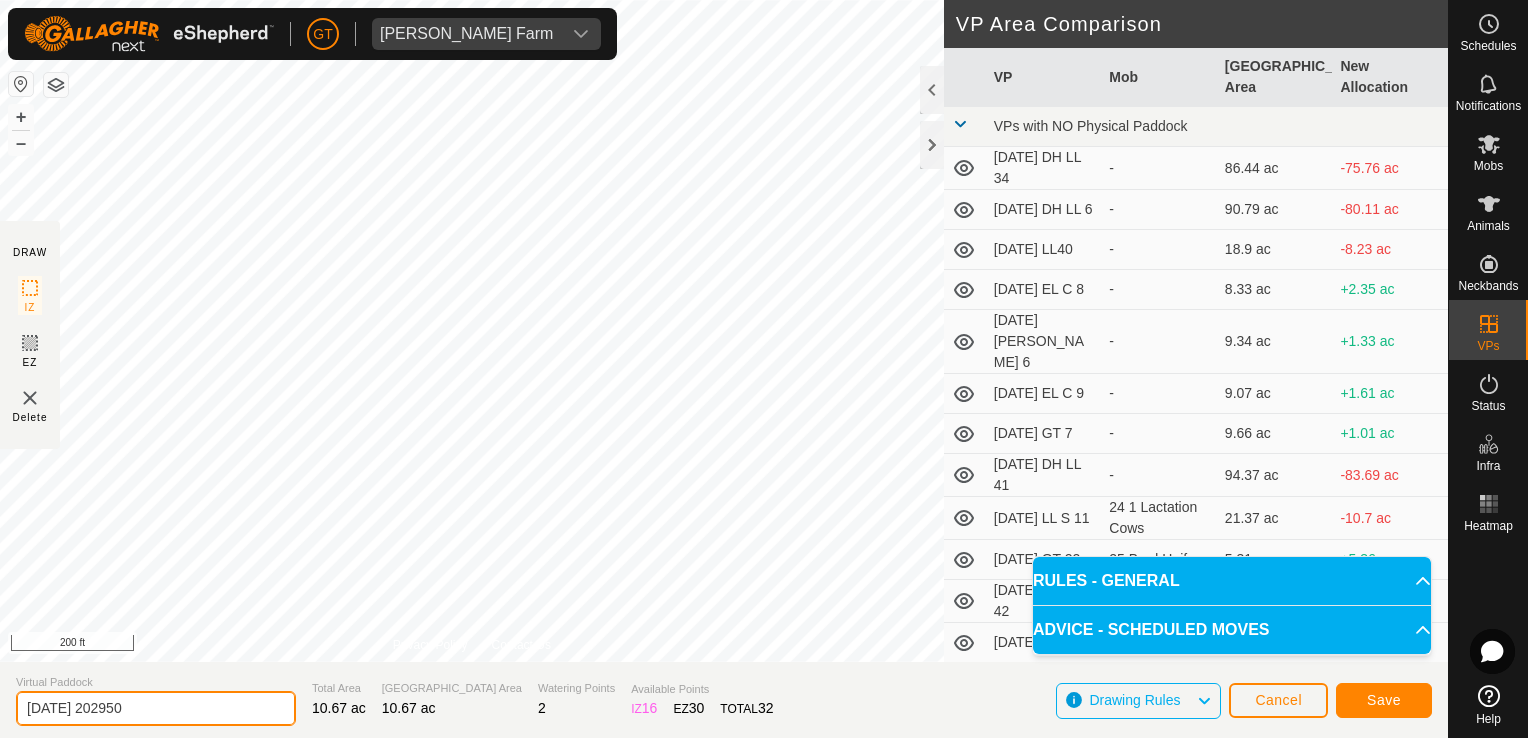 click on "[DATE] 202950" 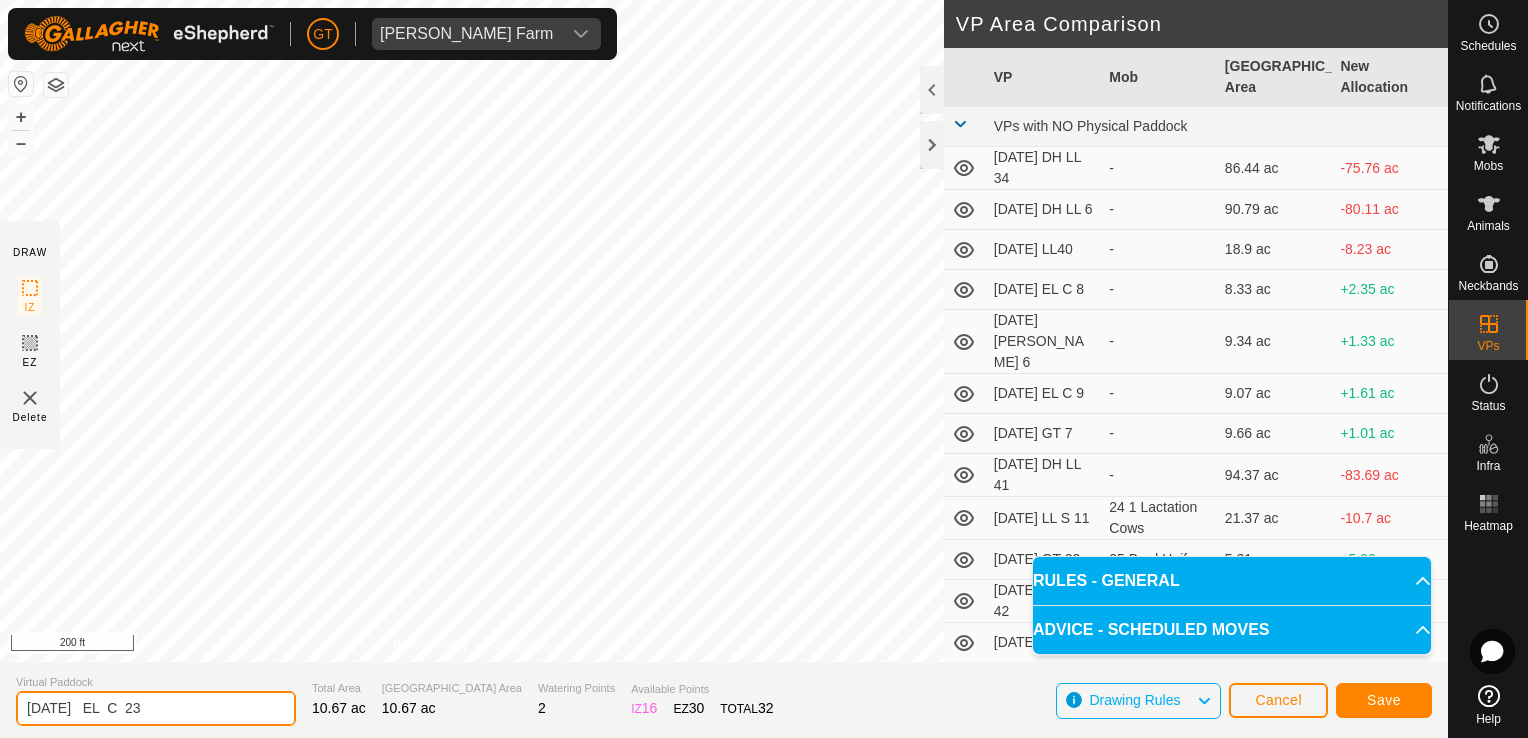 type on "[DATE]   EL  C  23" 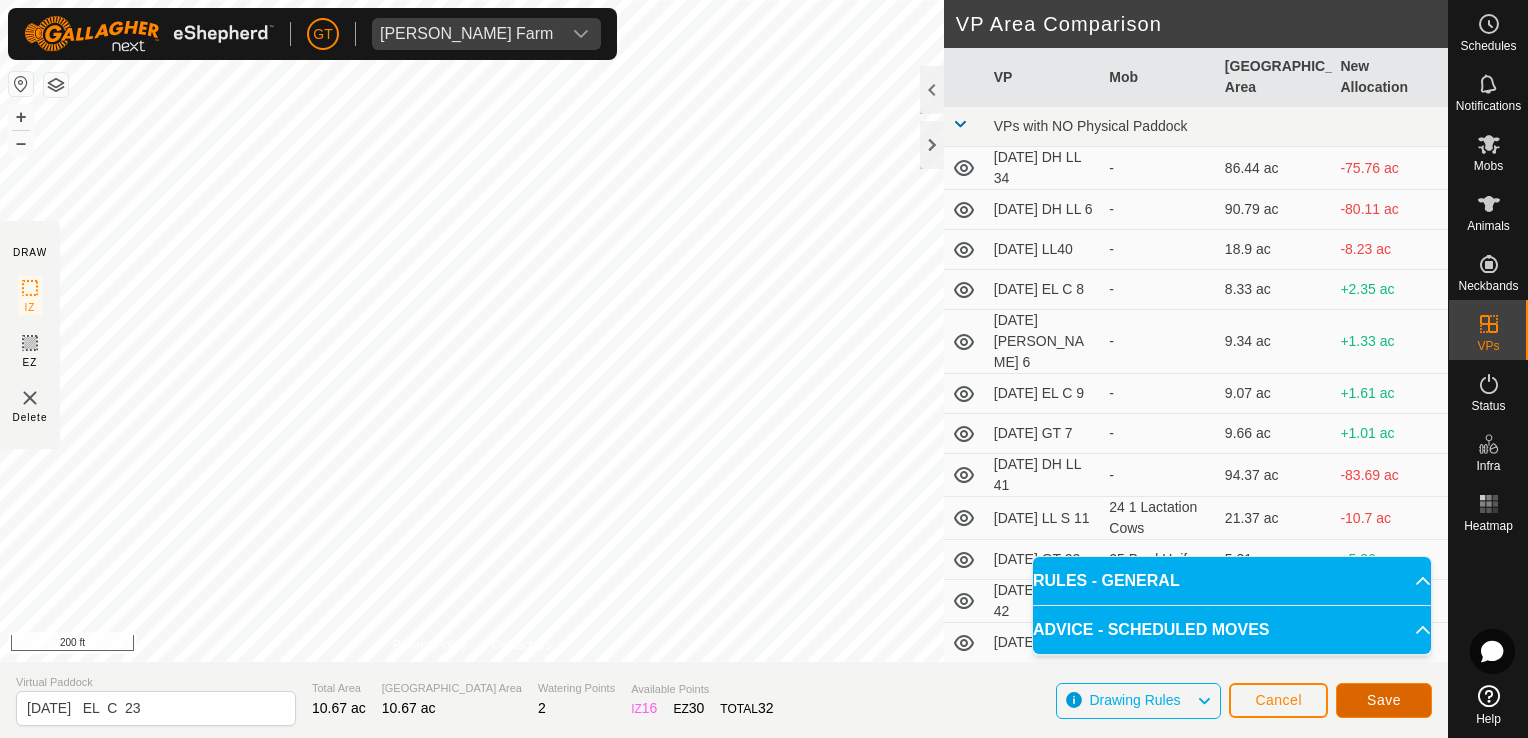 click on "Save" 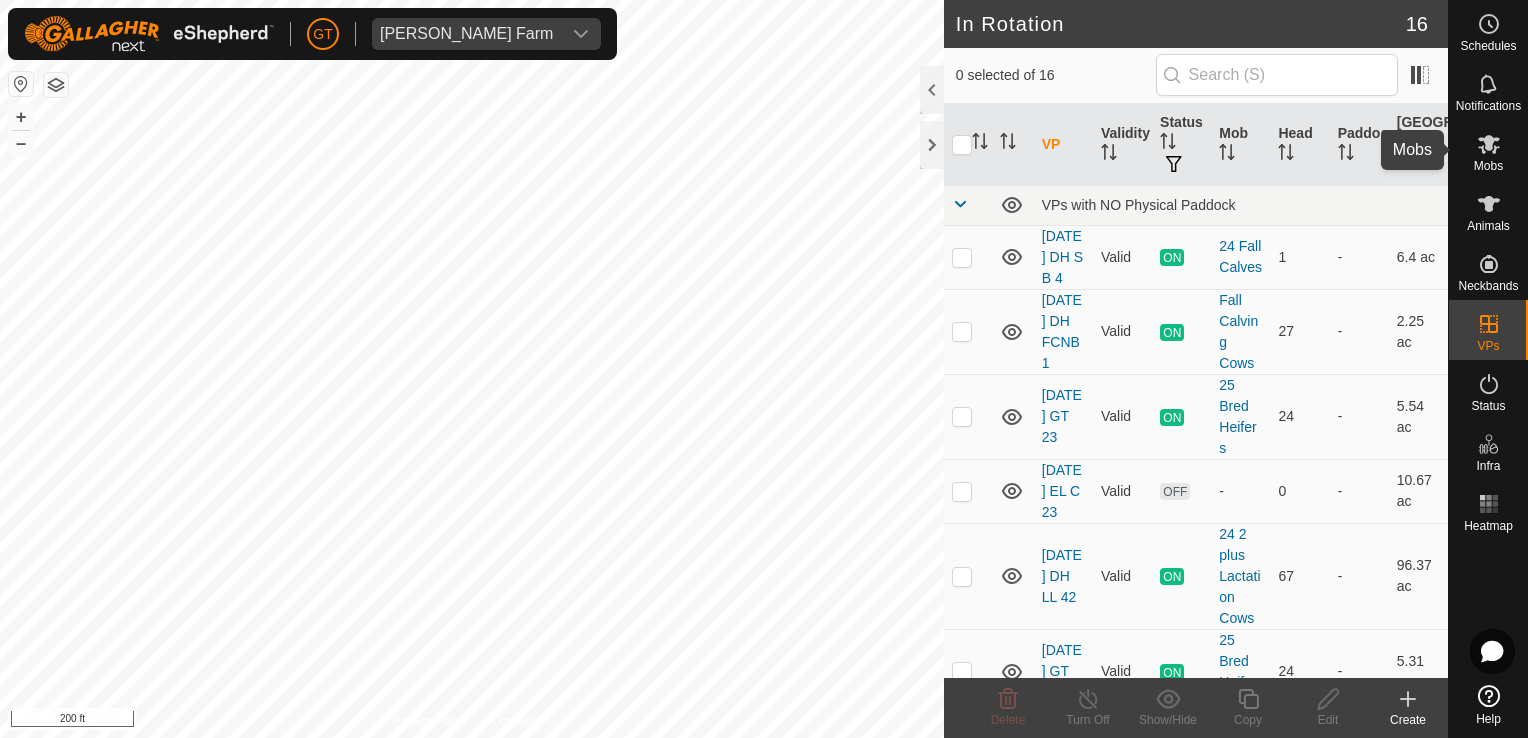 click at bounding box center (1489, 144) 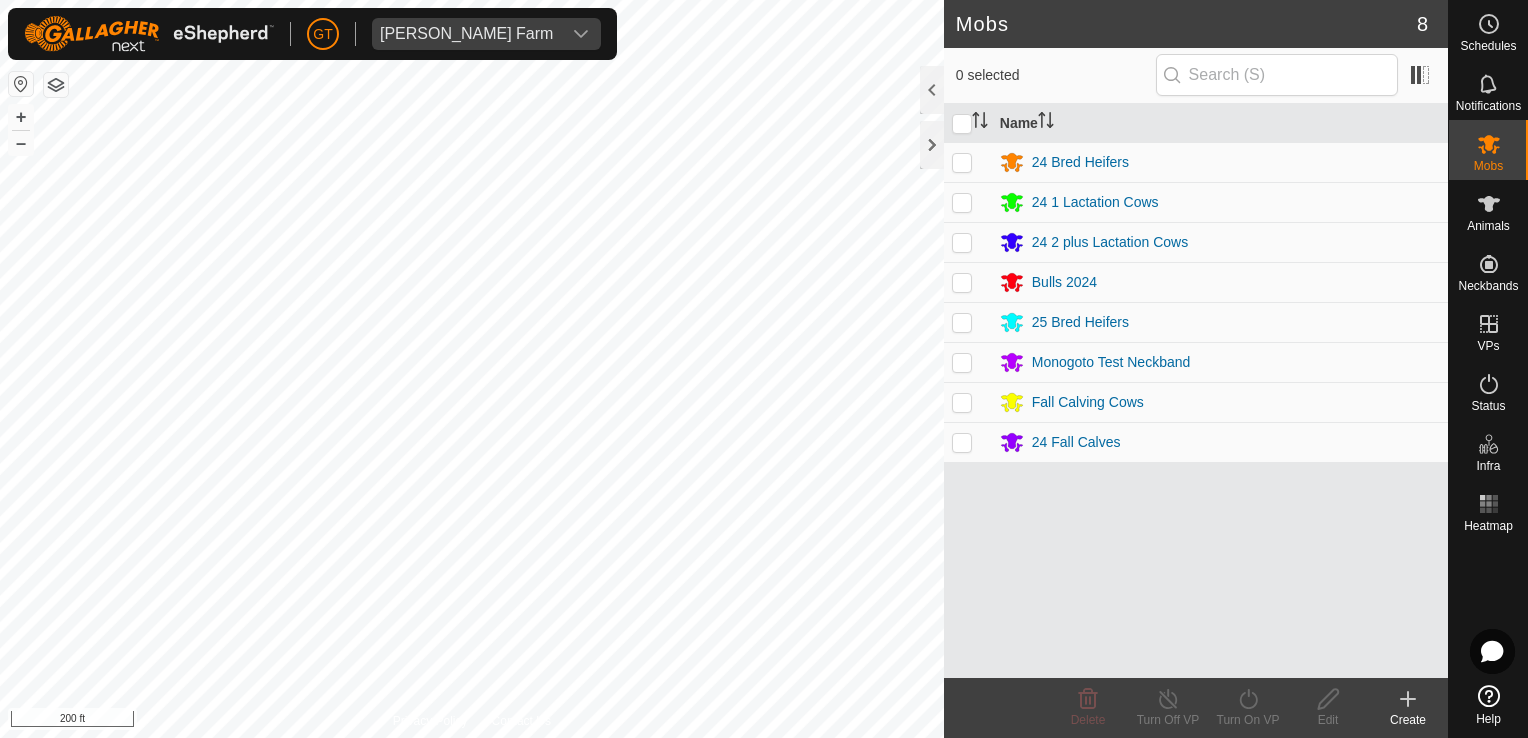 click at bounding box center [962, 162] 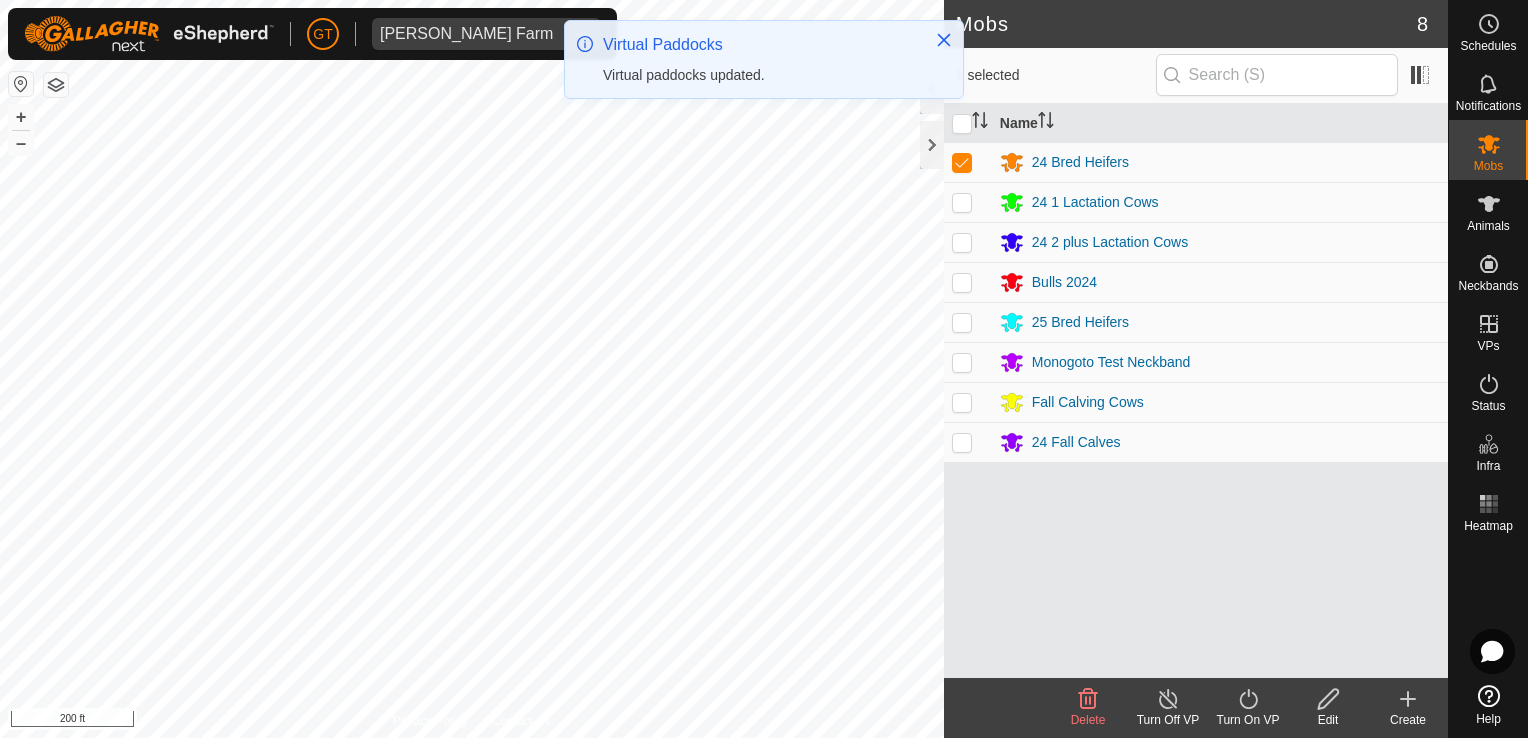 click 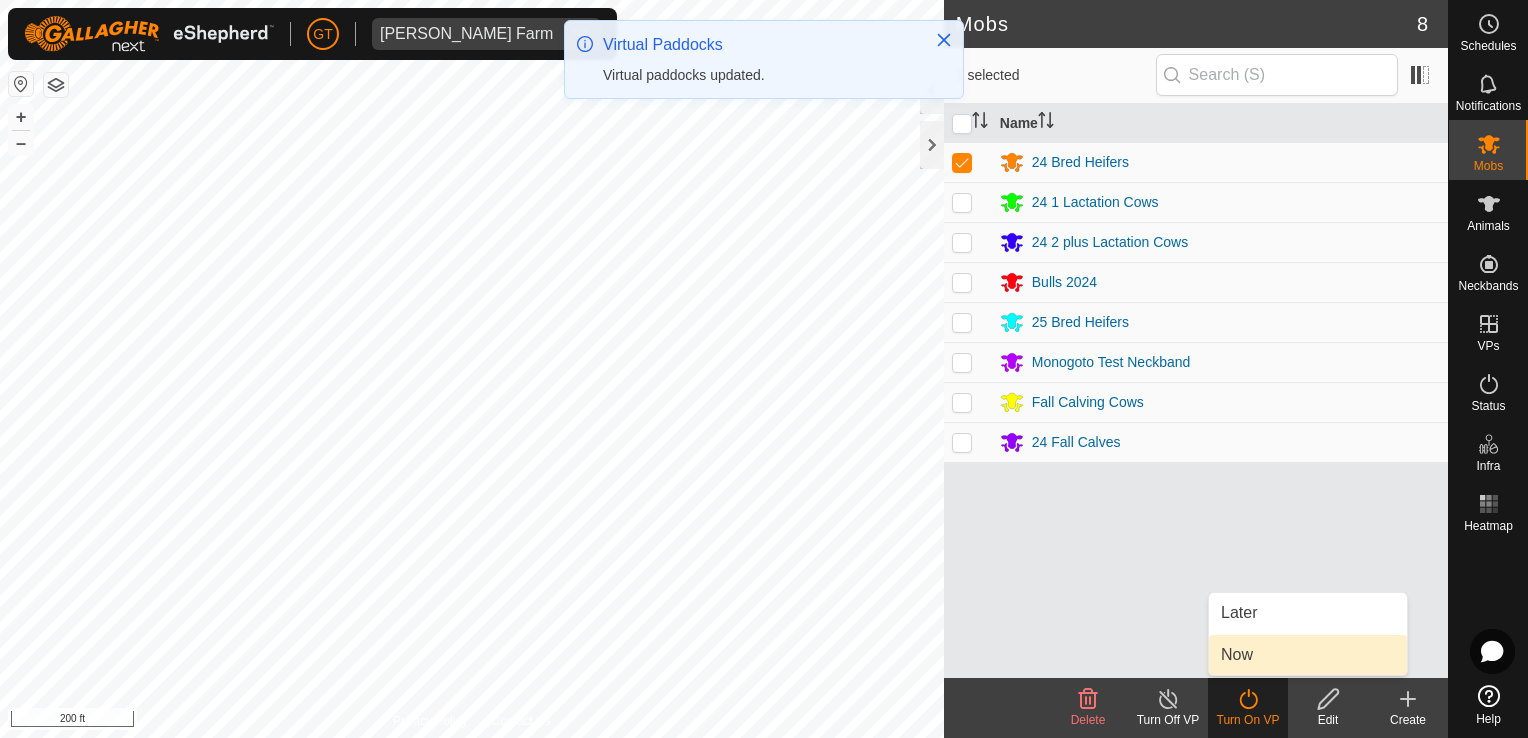 click on "Now" at bounding box center [1308, 655] 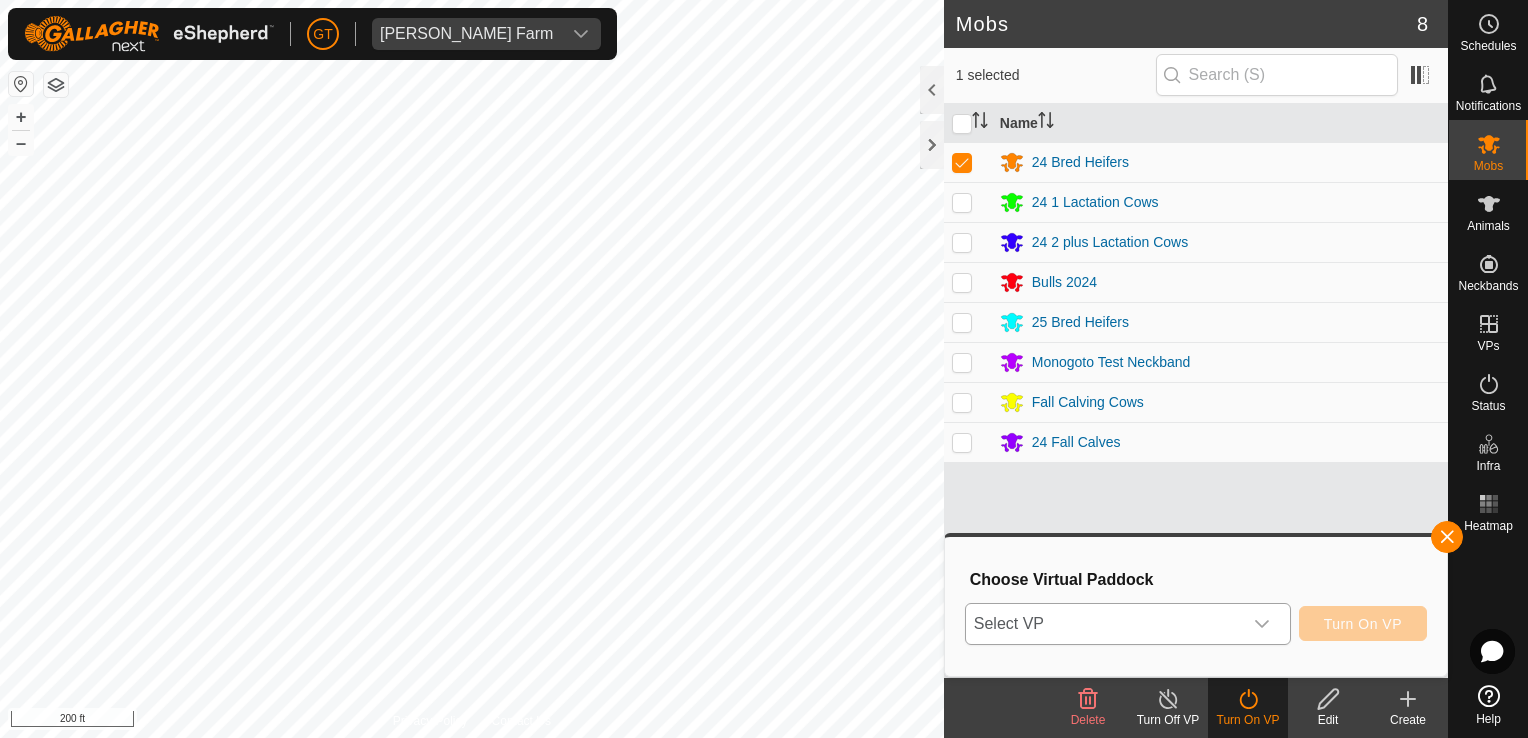 click 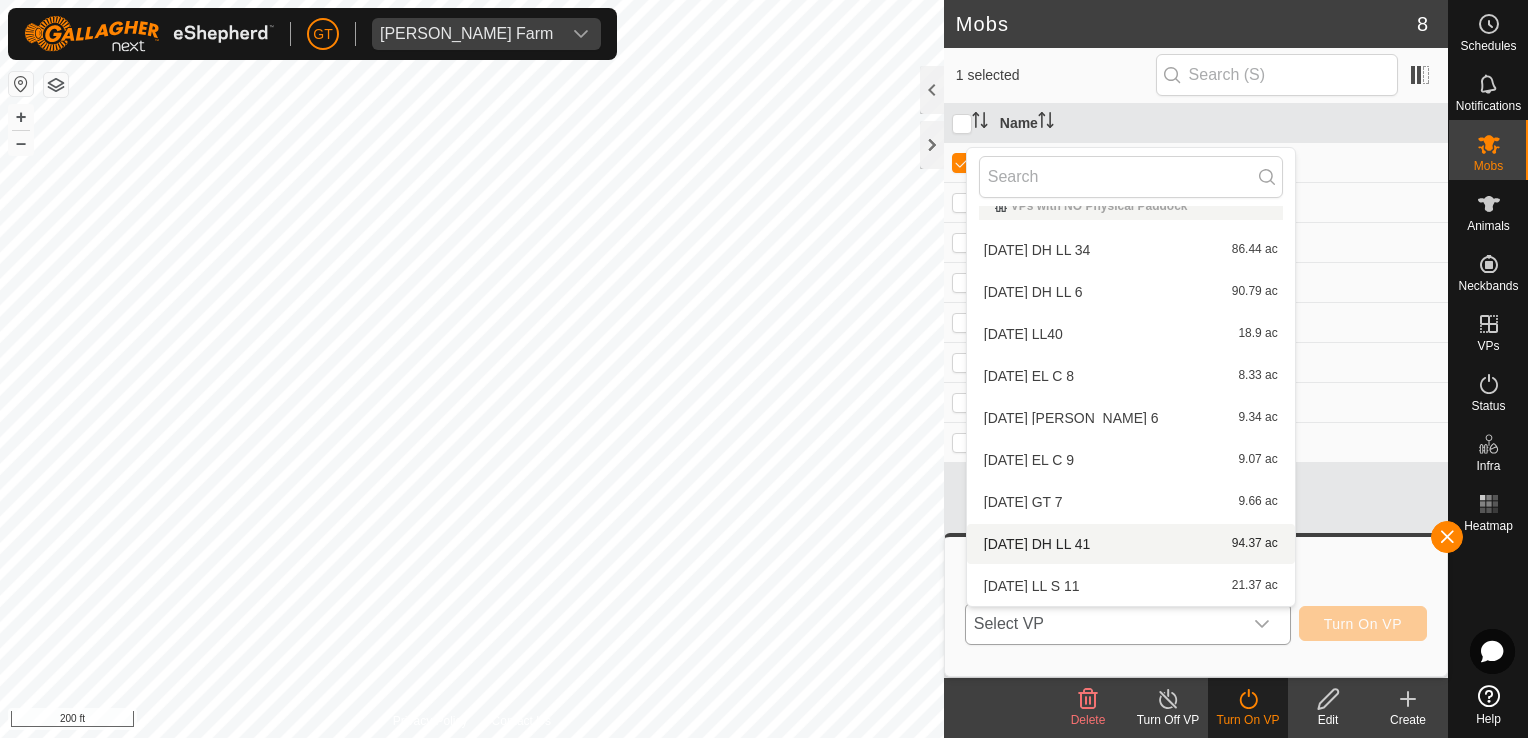 scroll, scrollTop: 316, scrollLeft: 0, axis: vertical 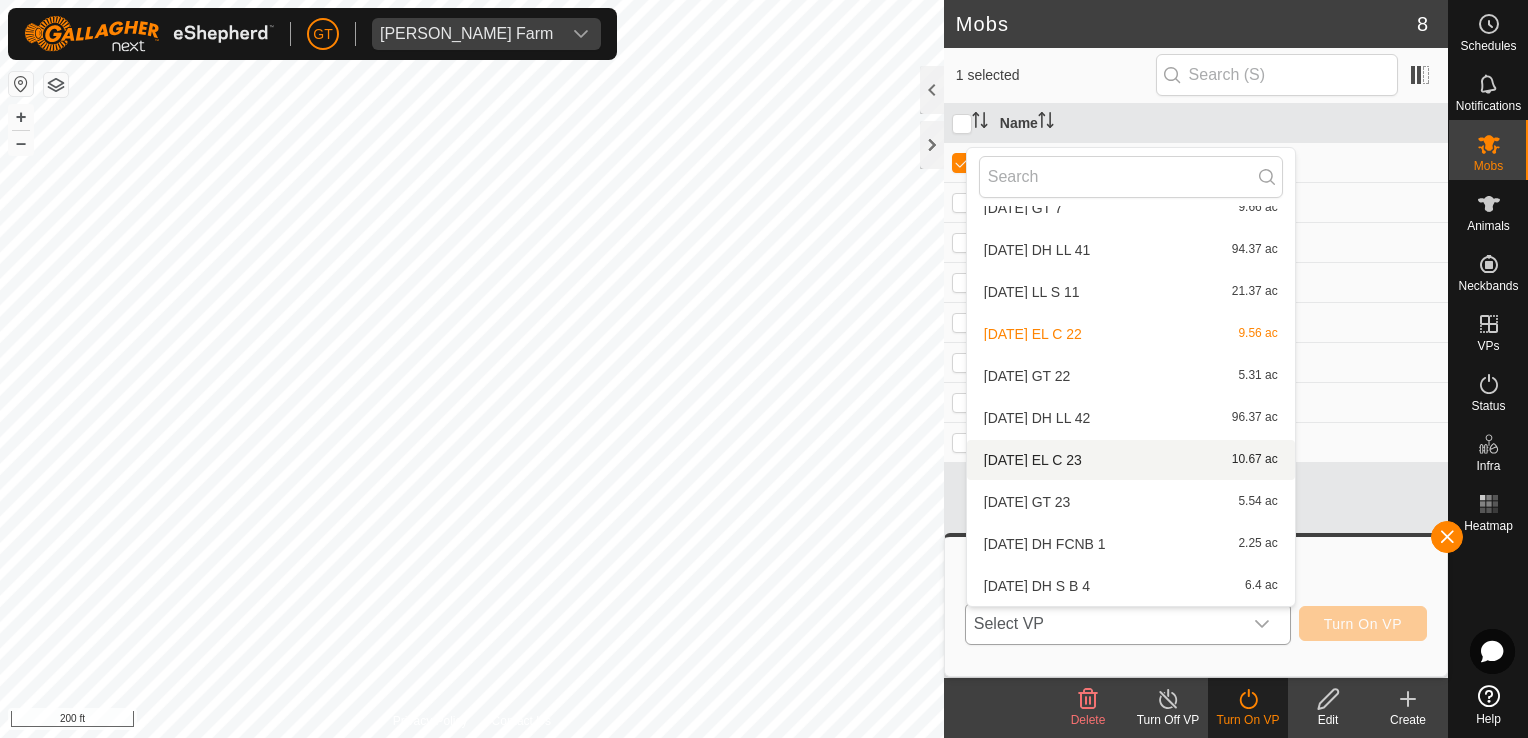 click on "[DATE]   EL  C  23  10.67 ac" at bounding box center [1131, 460] 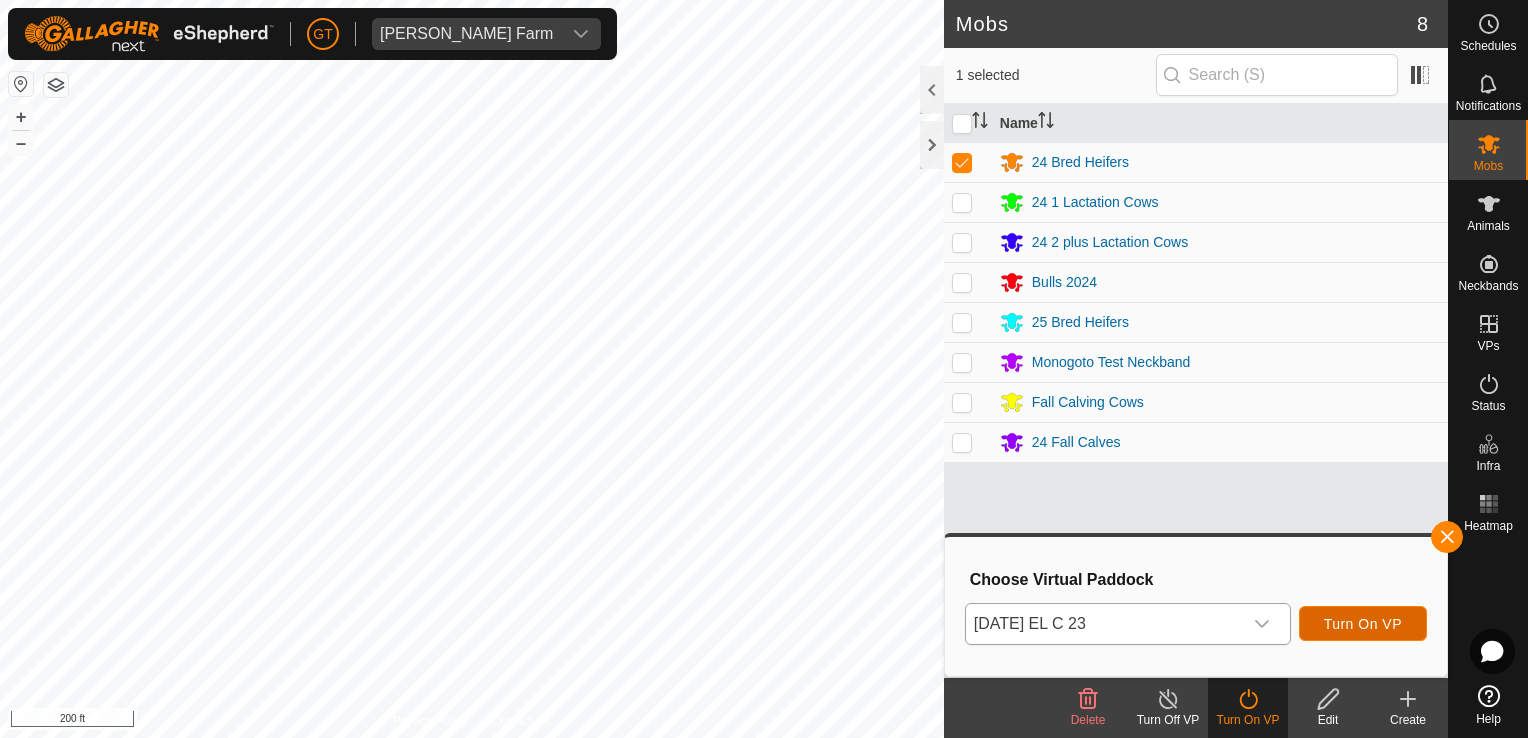 click on "Turn On VP" at bounding box center (1363, 624) 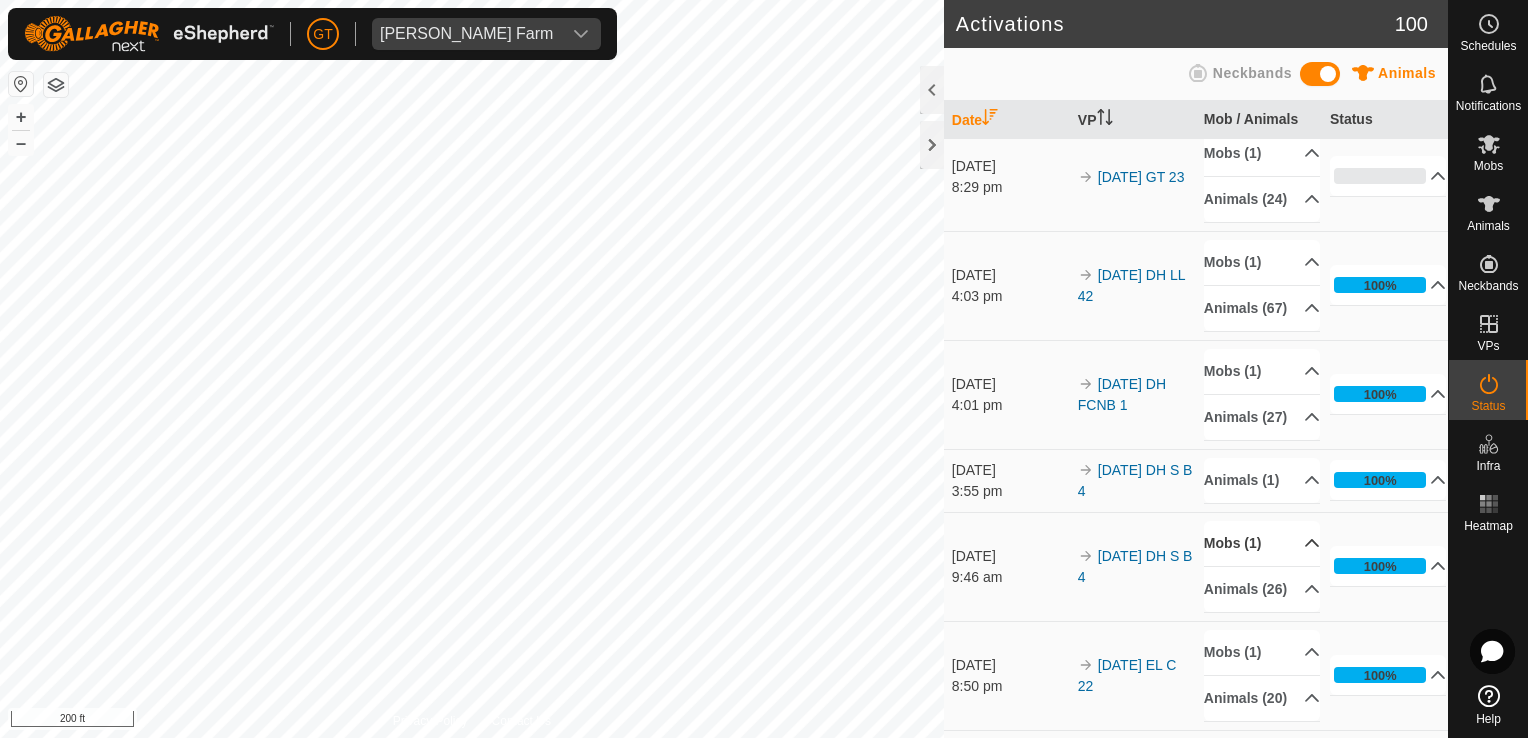 scroll, scrollTop: 0, scrollLeft: 0, axis: both 